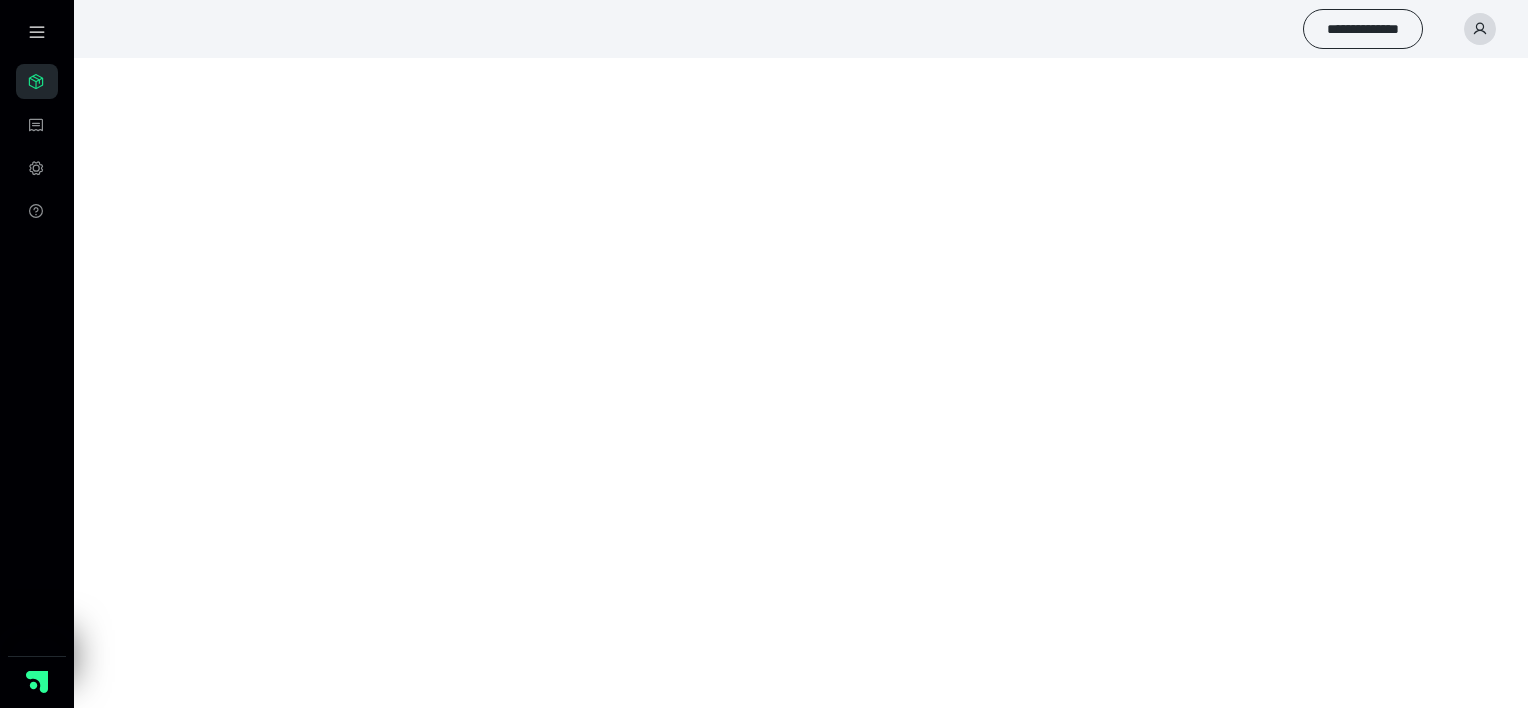 scroll, scrollTop: 0, scrollLeft: 0, axis: both 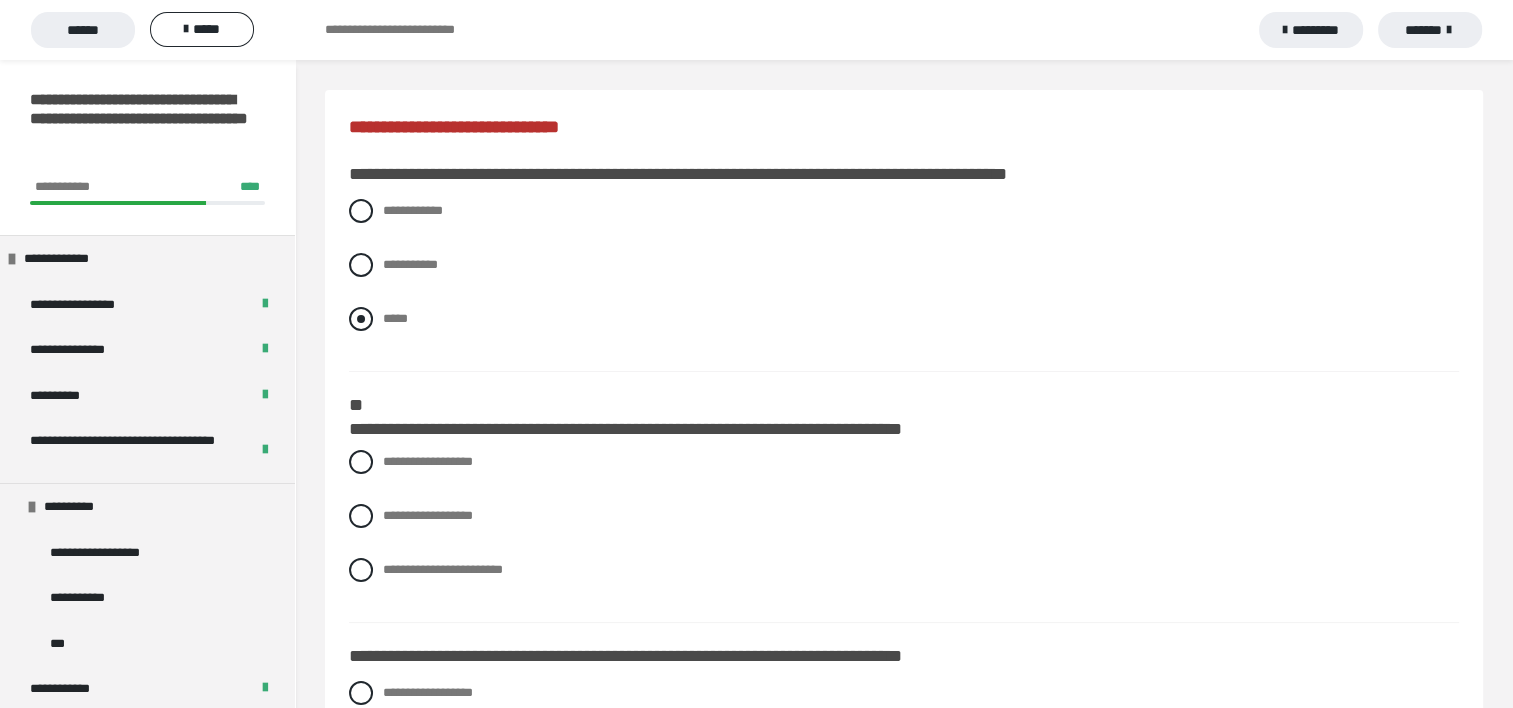 click at bounding box center (361, 319) 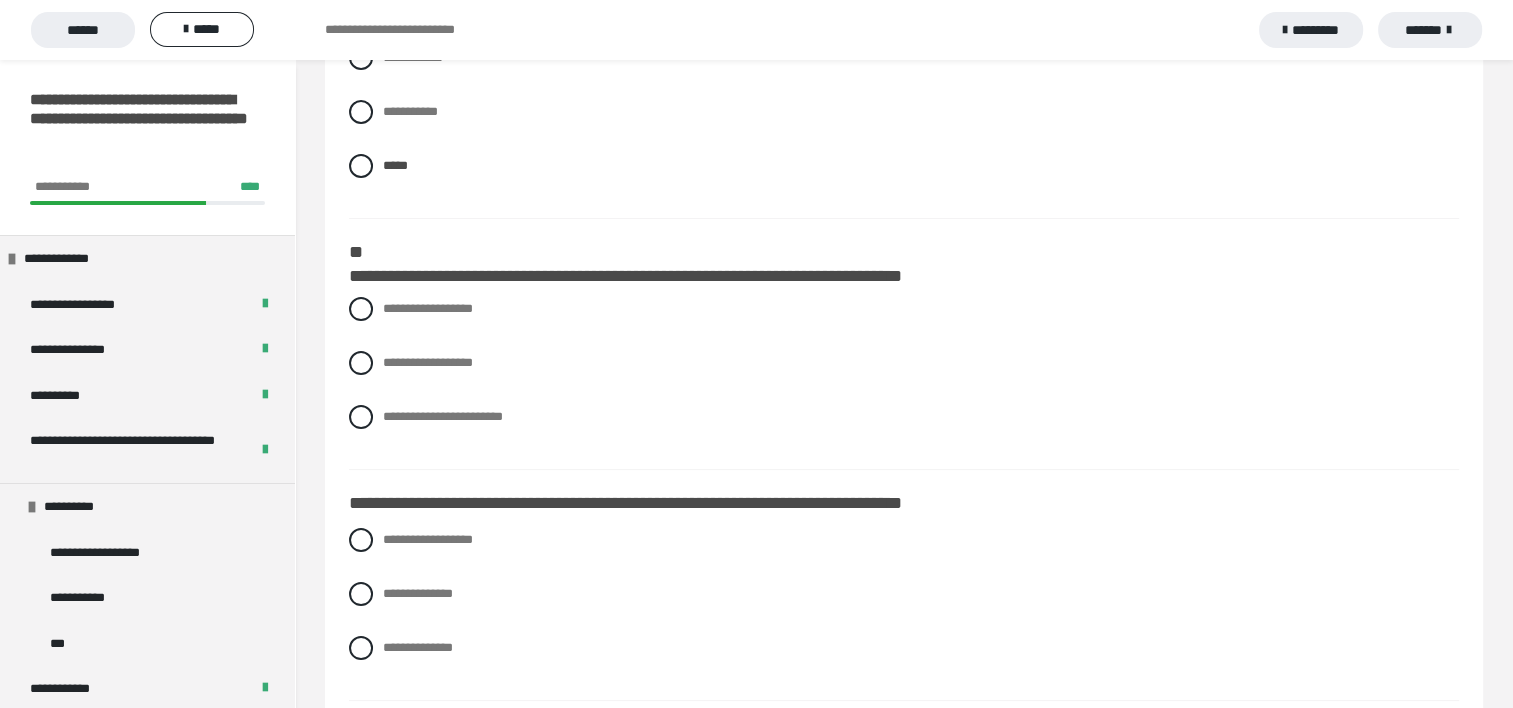 scroll, scrollTop: 160, scrollLeft: 0, axis: vertical 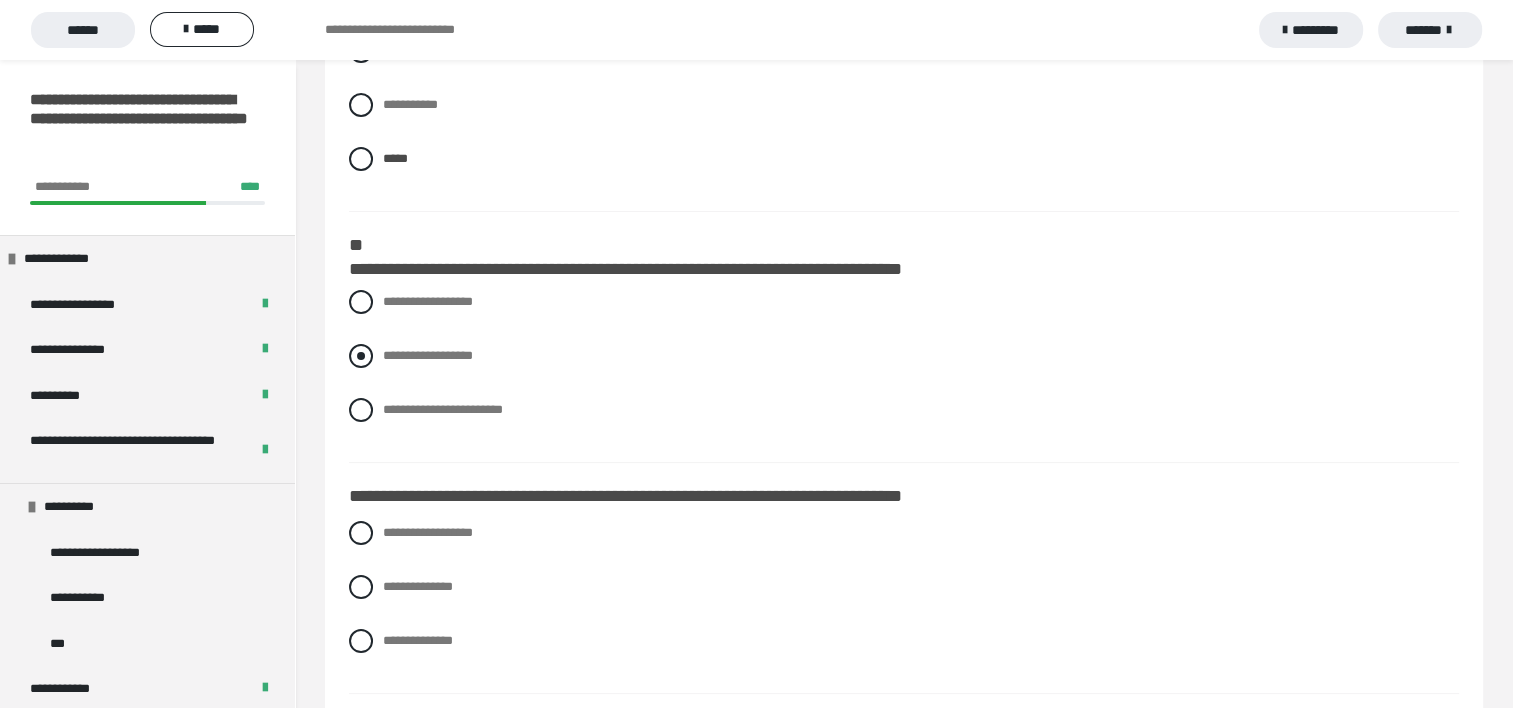 click at bounding box center (361, 356) 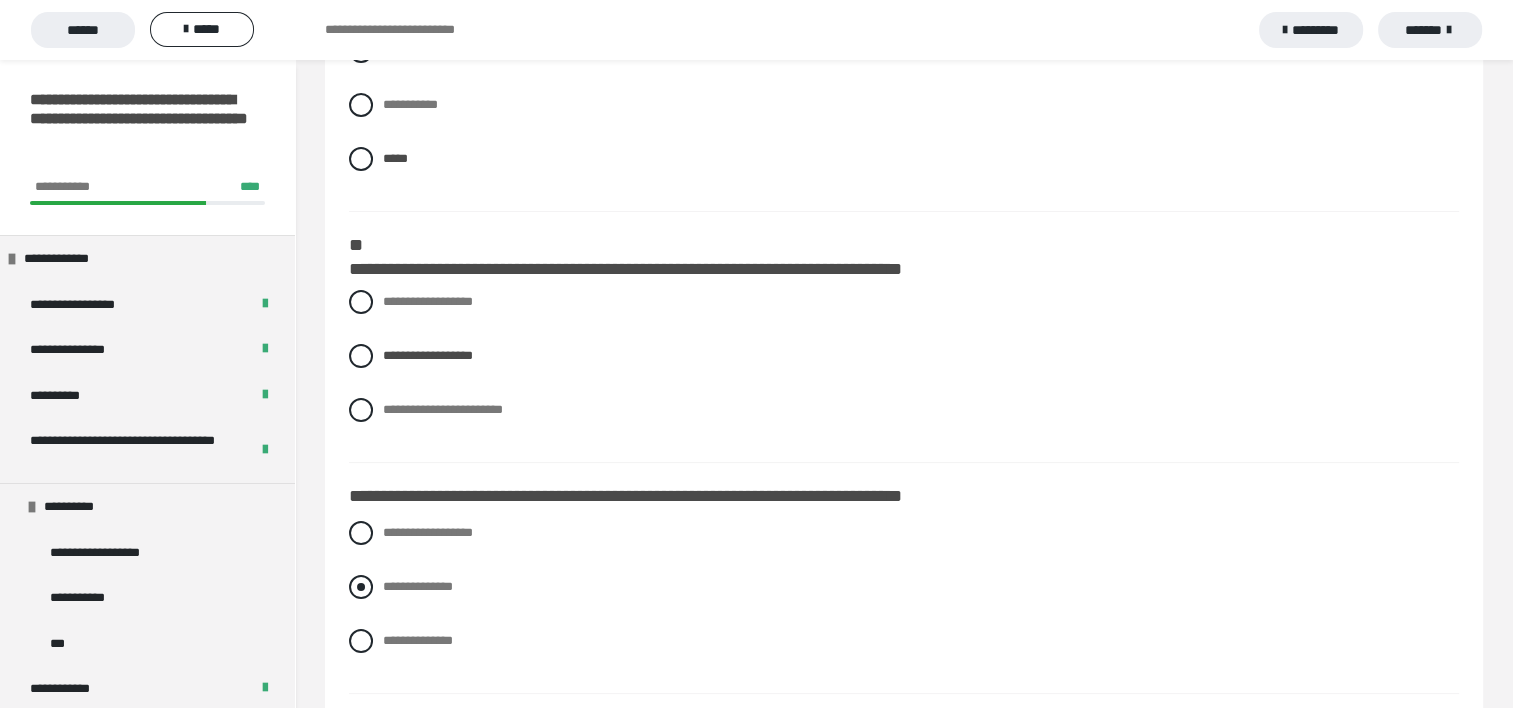 click at bounding box center [361, 587] 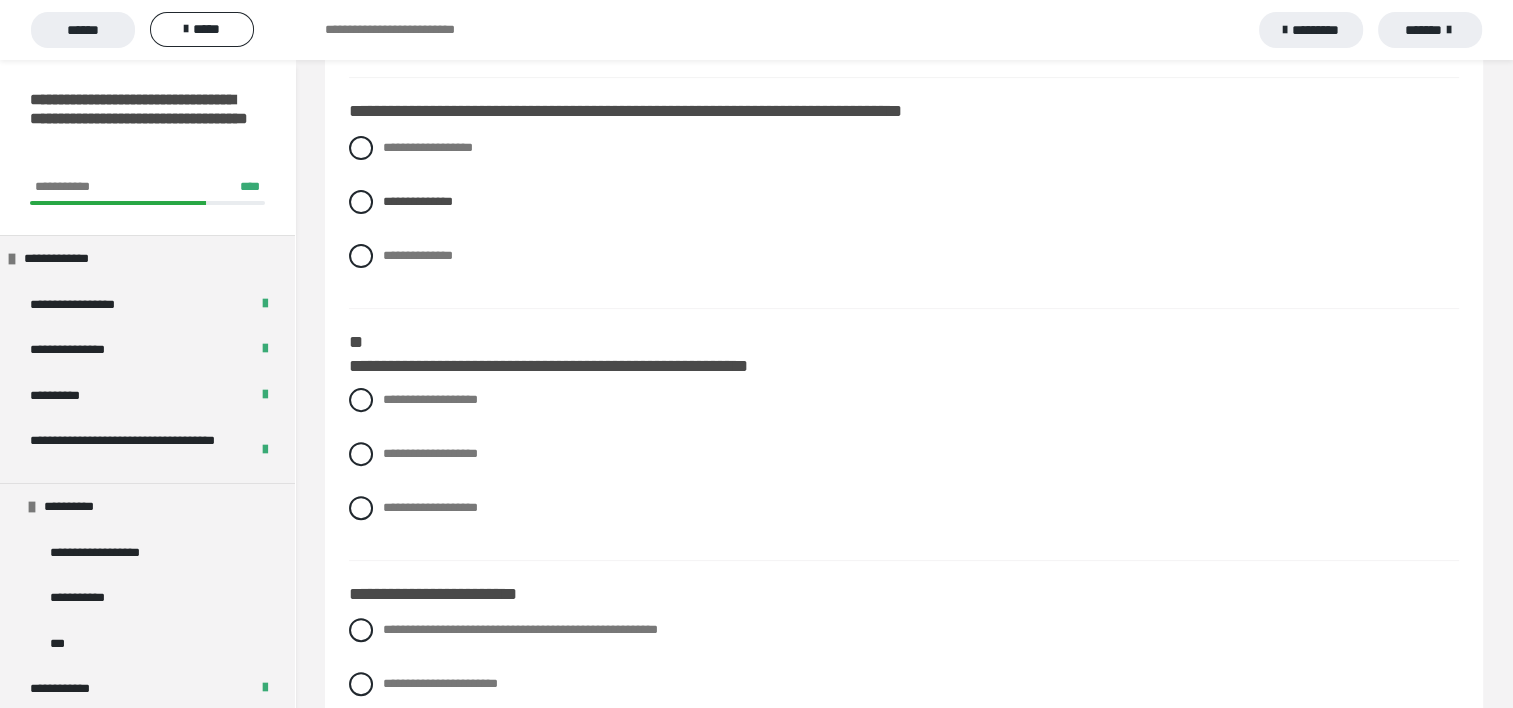 scroll, scrollTop: 560, scrollLeft: 0, axis: vertical 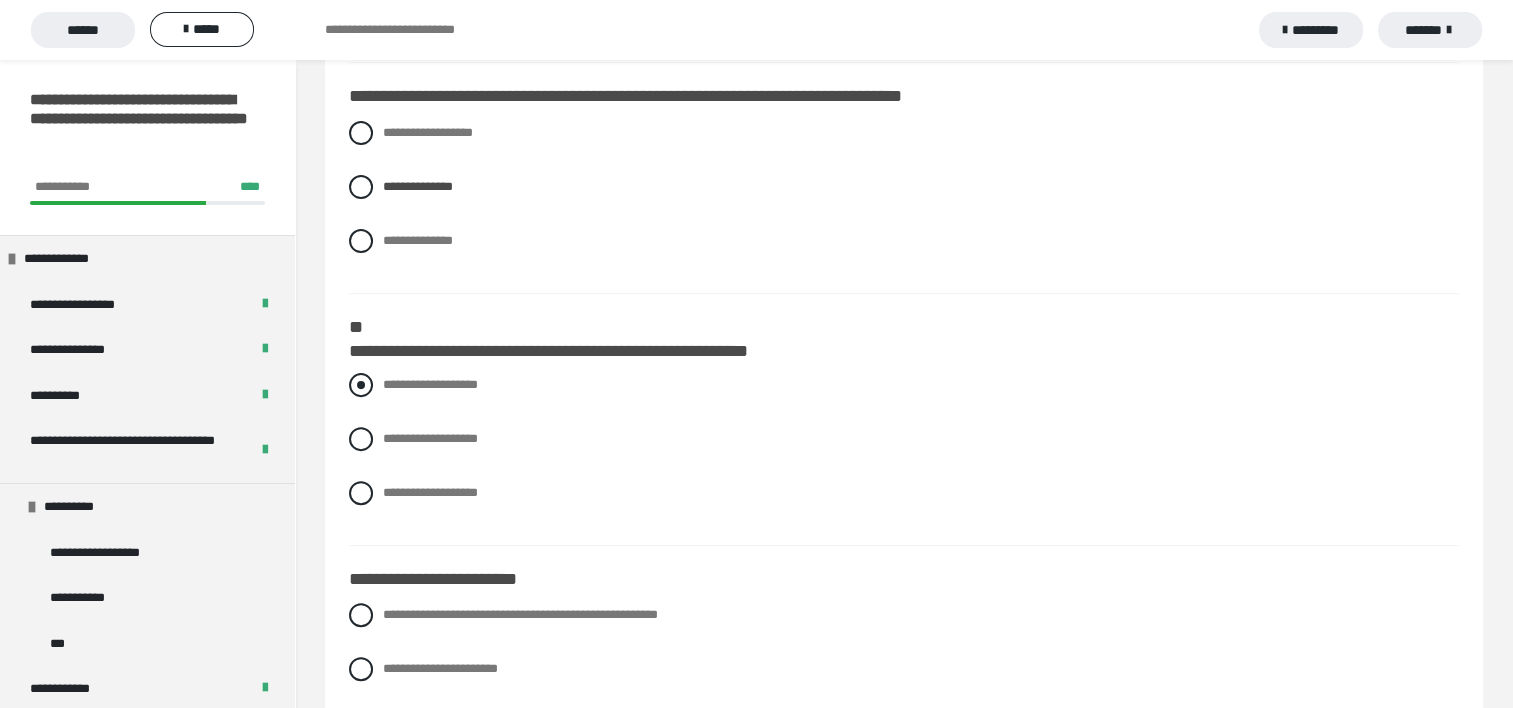 click at bounding box center [361, 385] 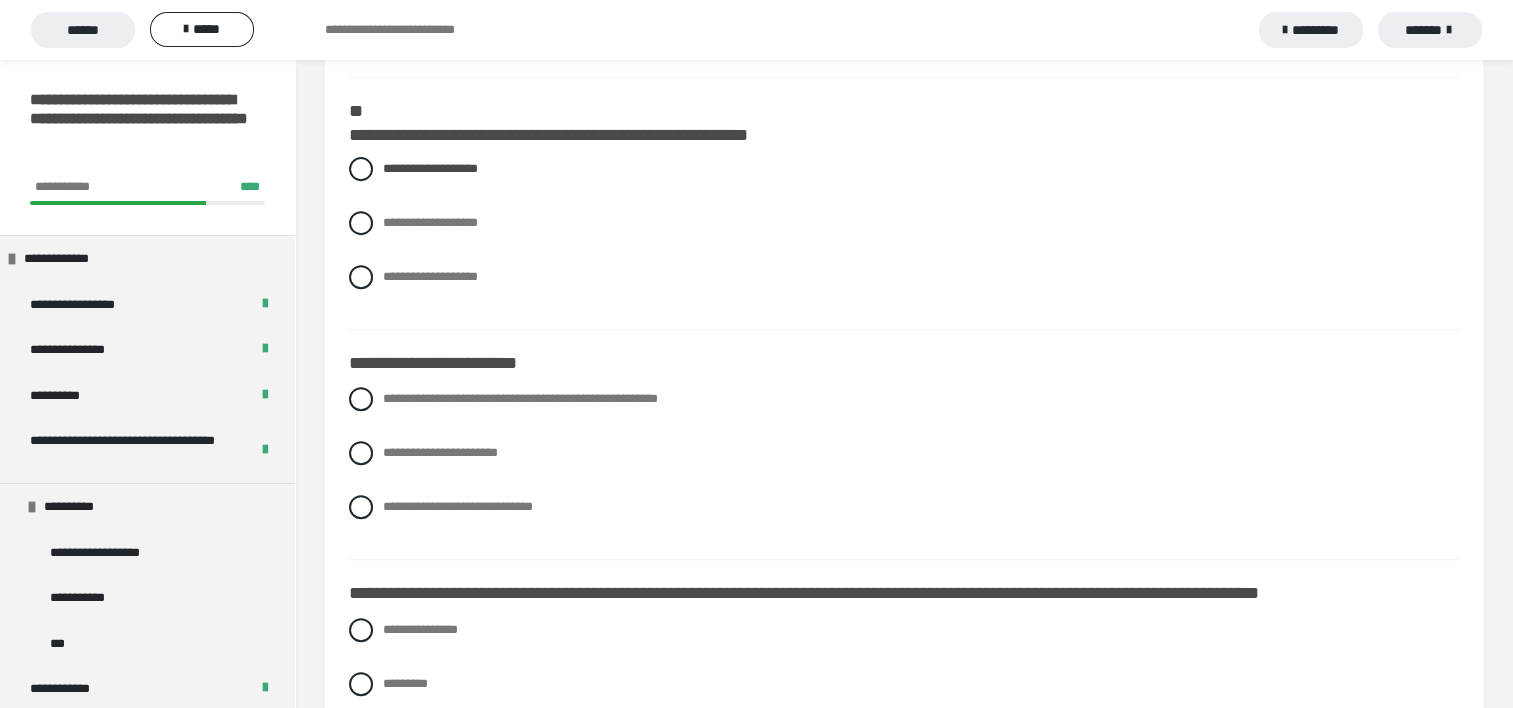 scroll, scrollTop: 800, scrollLeft: 0, axis: vertical 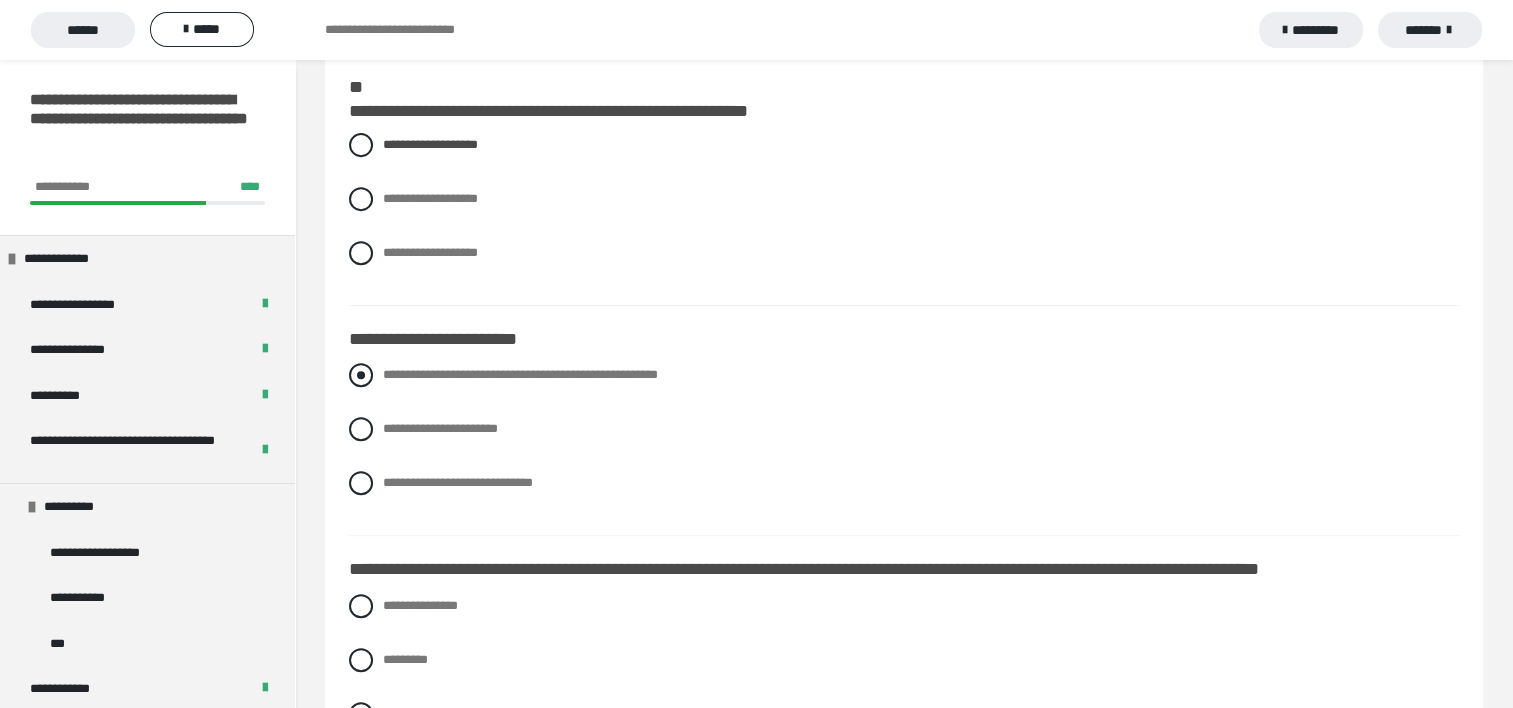 click at bounding box center [361, 375] 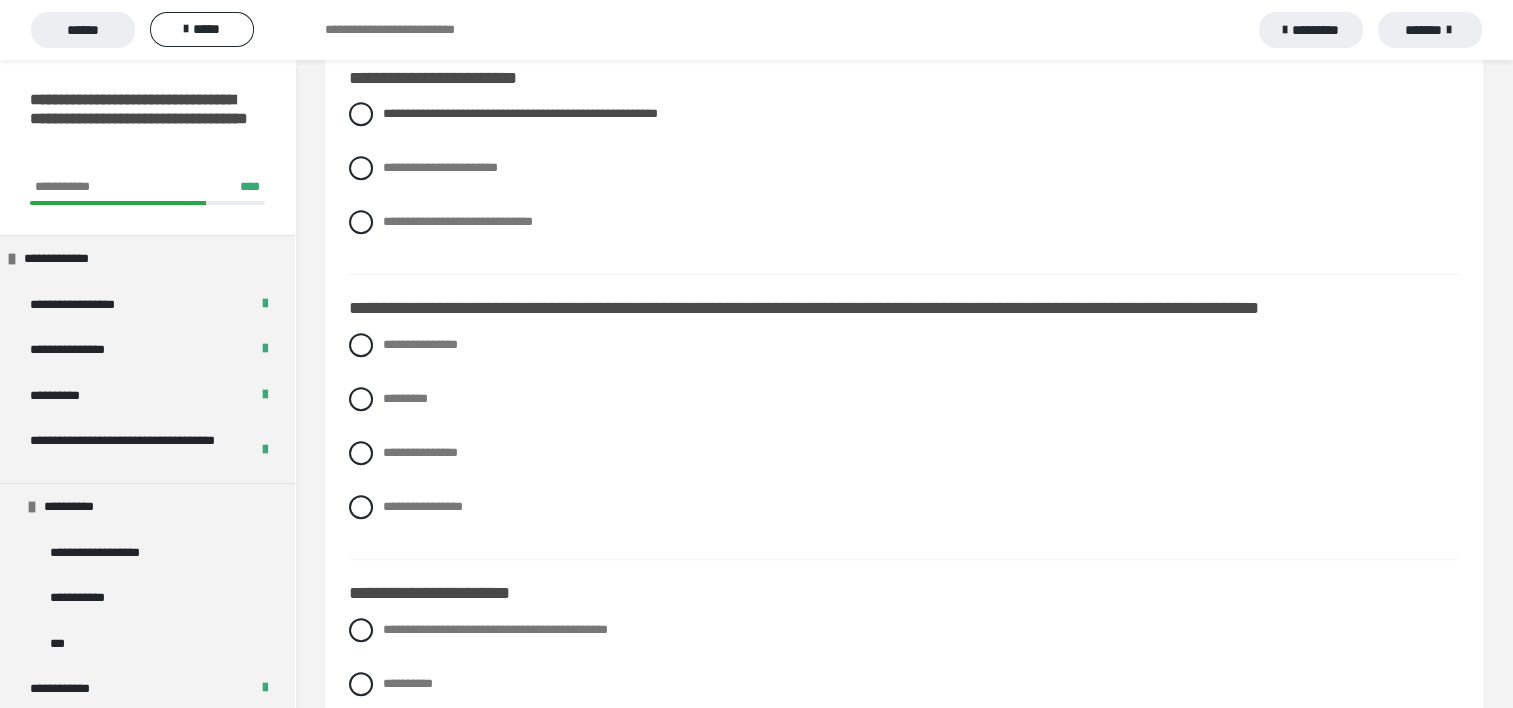 scroll, scrollTop: 1080, scrollLeft: 0, axis: vertical 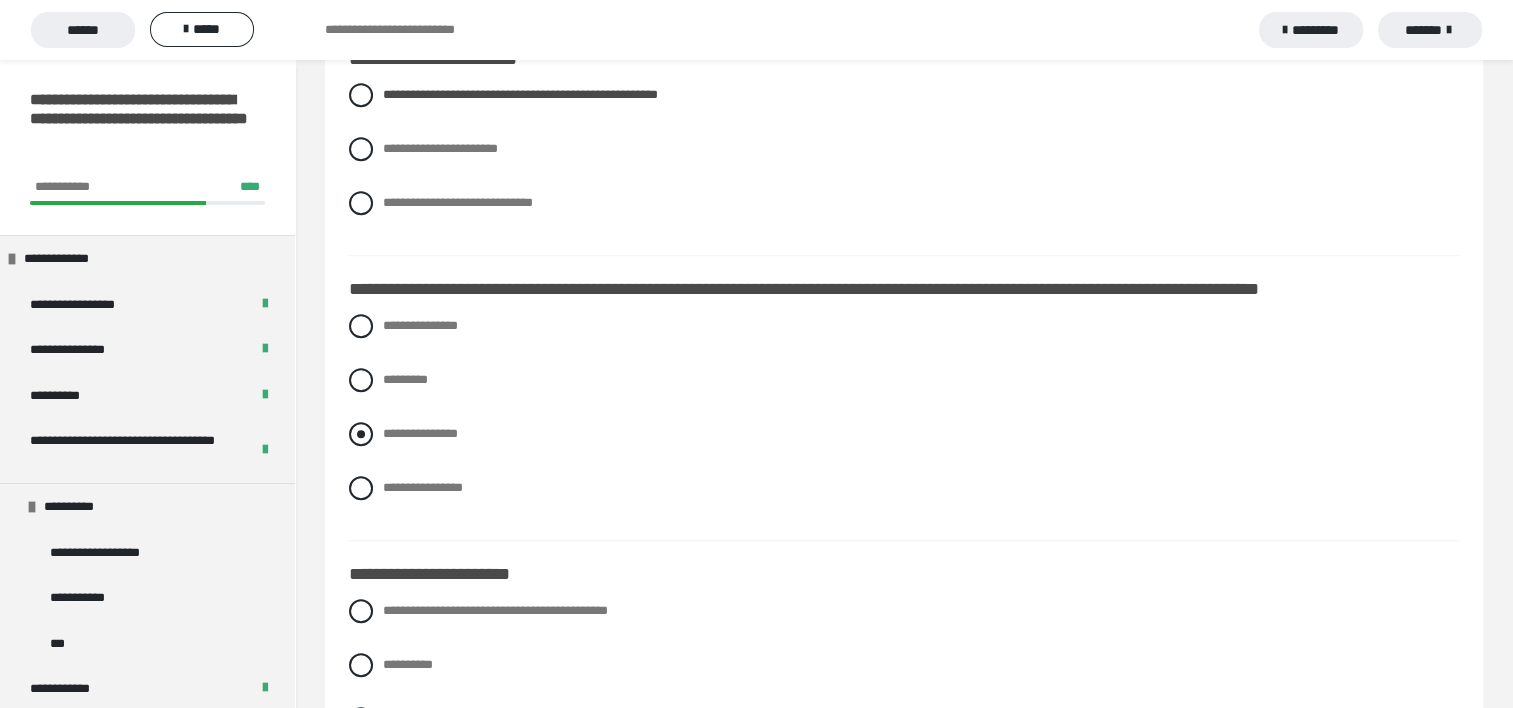 click on "**********" at bounding box center (904, 434) 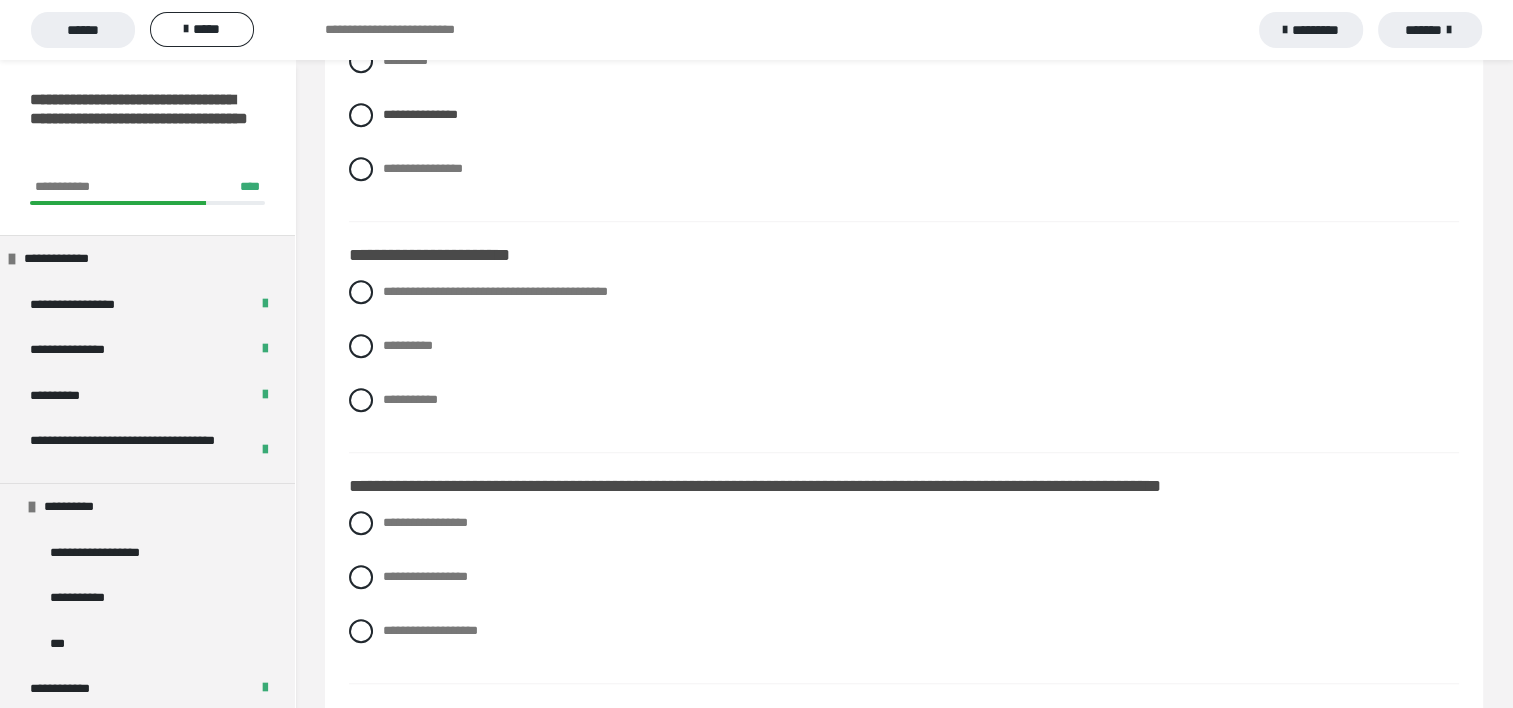 scroll, scrollTop: 1400, scrollLeft: 0, axis: vertical 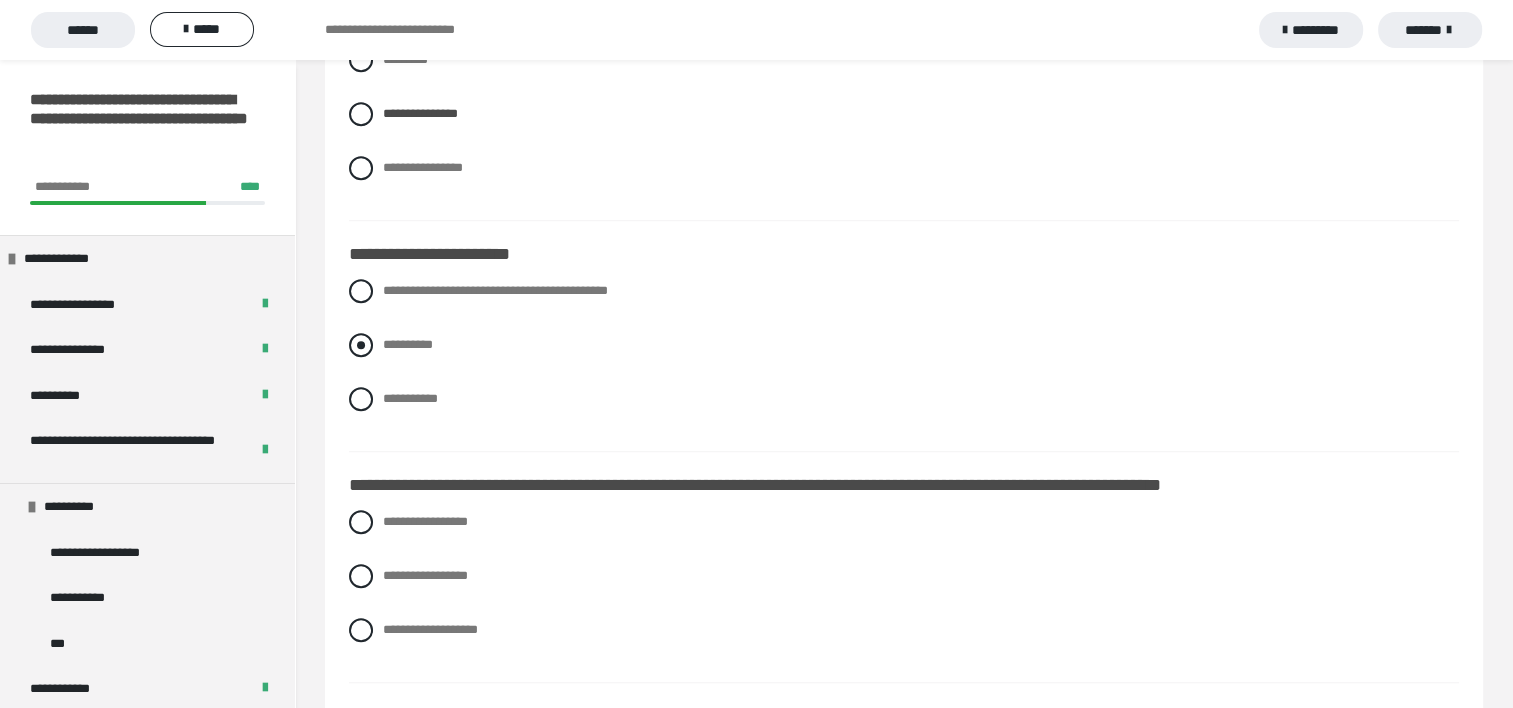 click at bounding box center (361, 345) 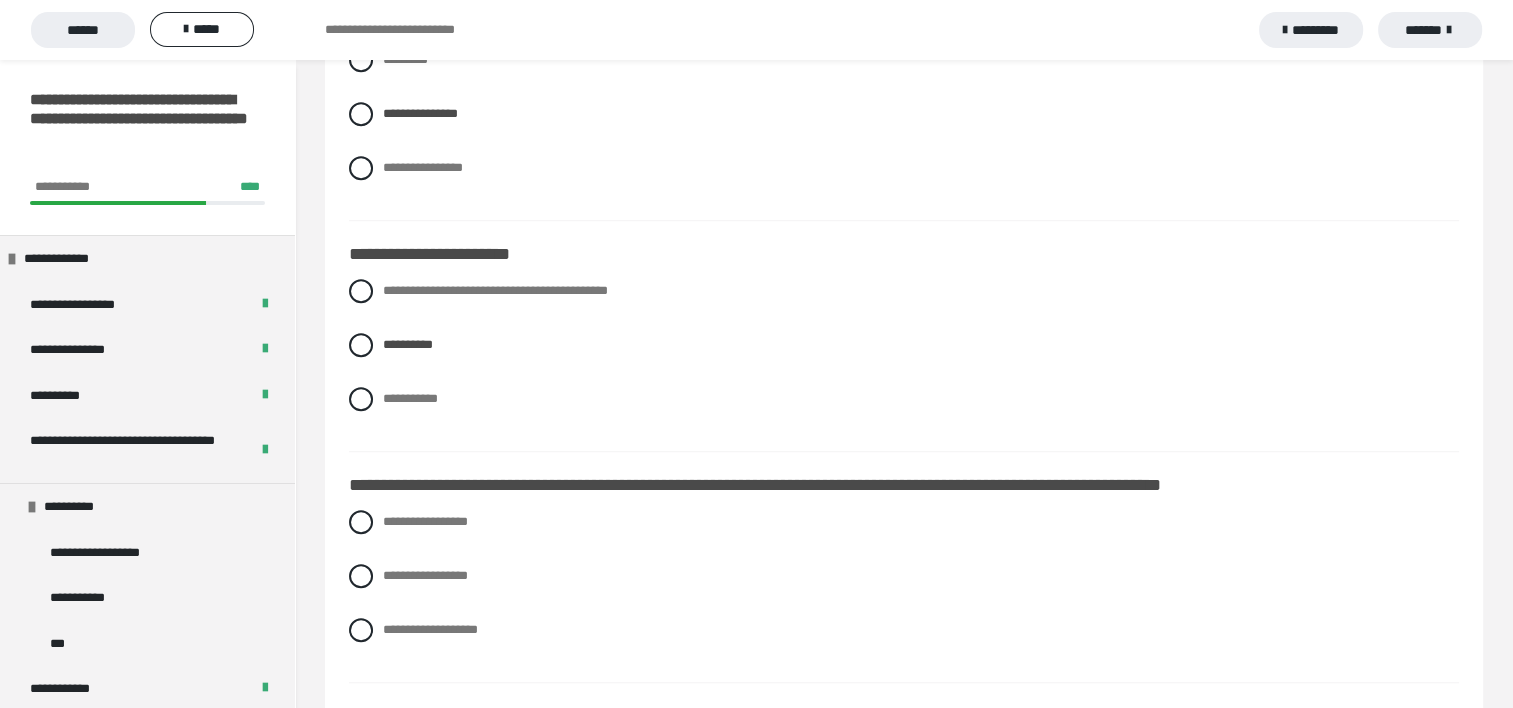 scroll, scrollTop: 1440, scrollLeft: 0, axis: vertical 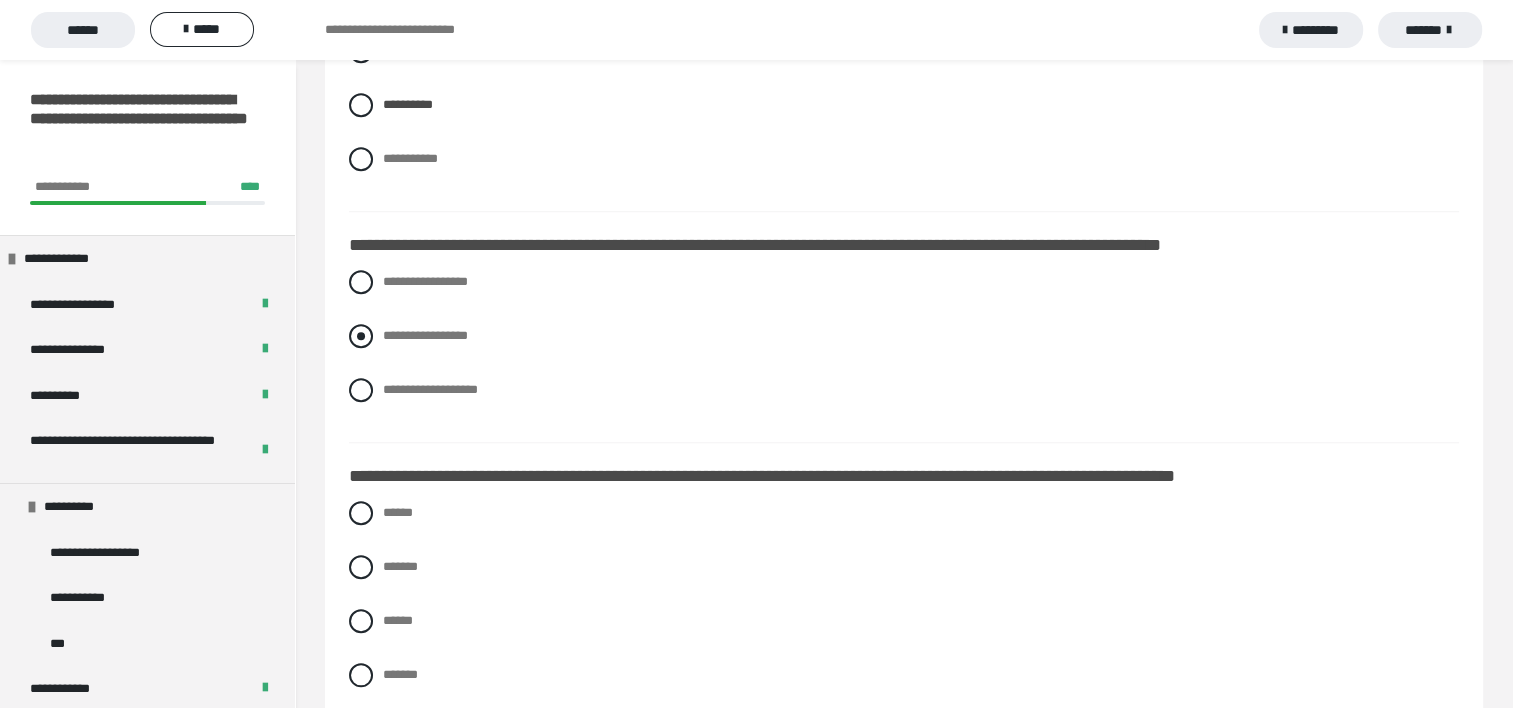 click at bounding box center [361, 336] 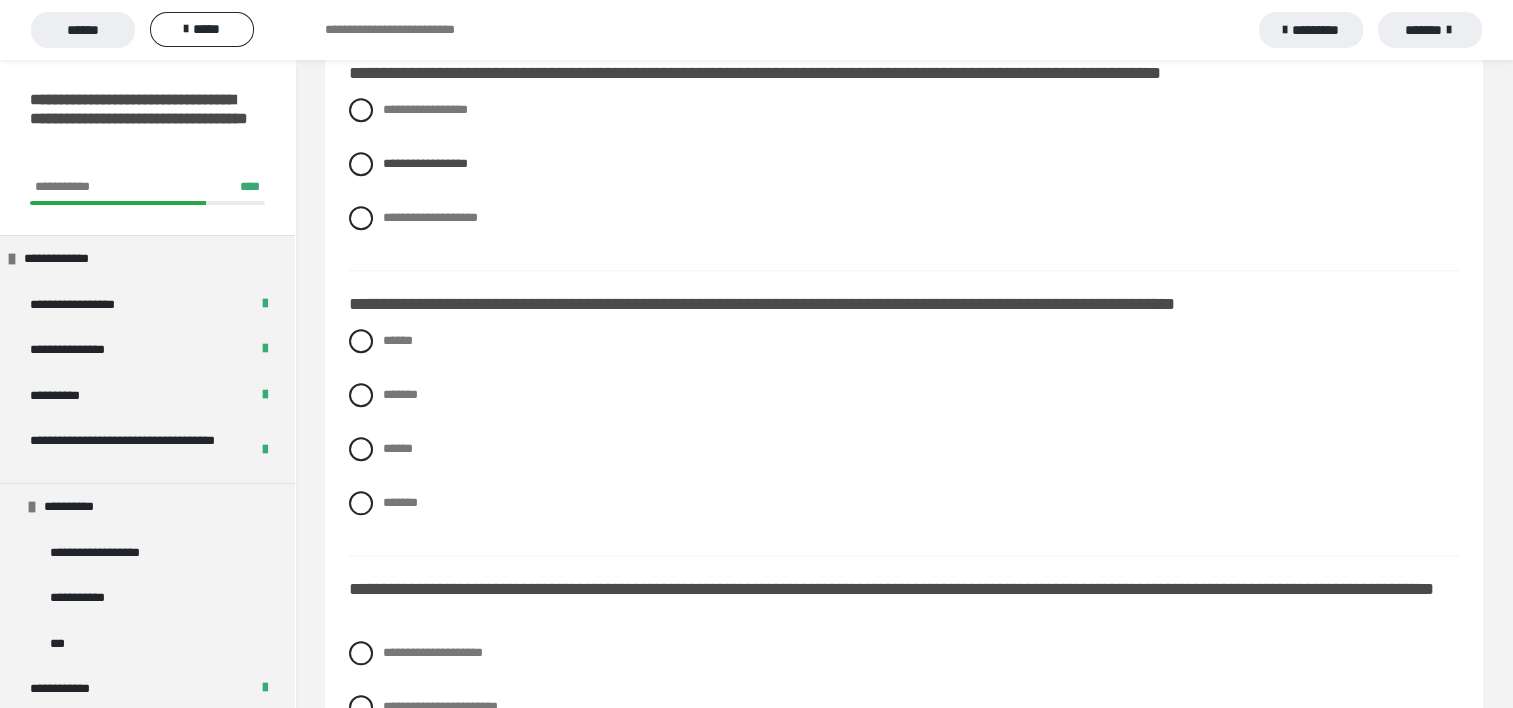 scroll, scrollTop: 1840, scrollLeft: 0, axis: vertical 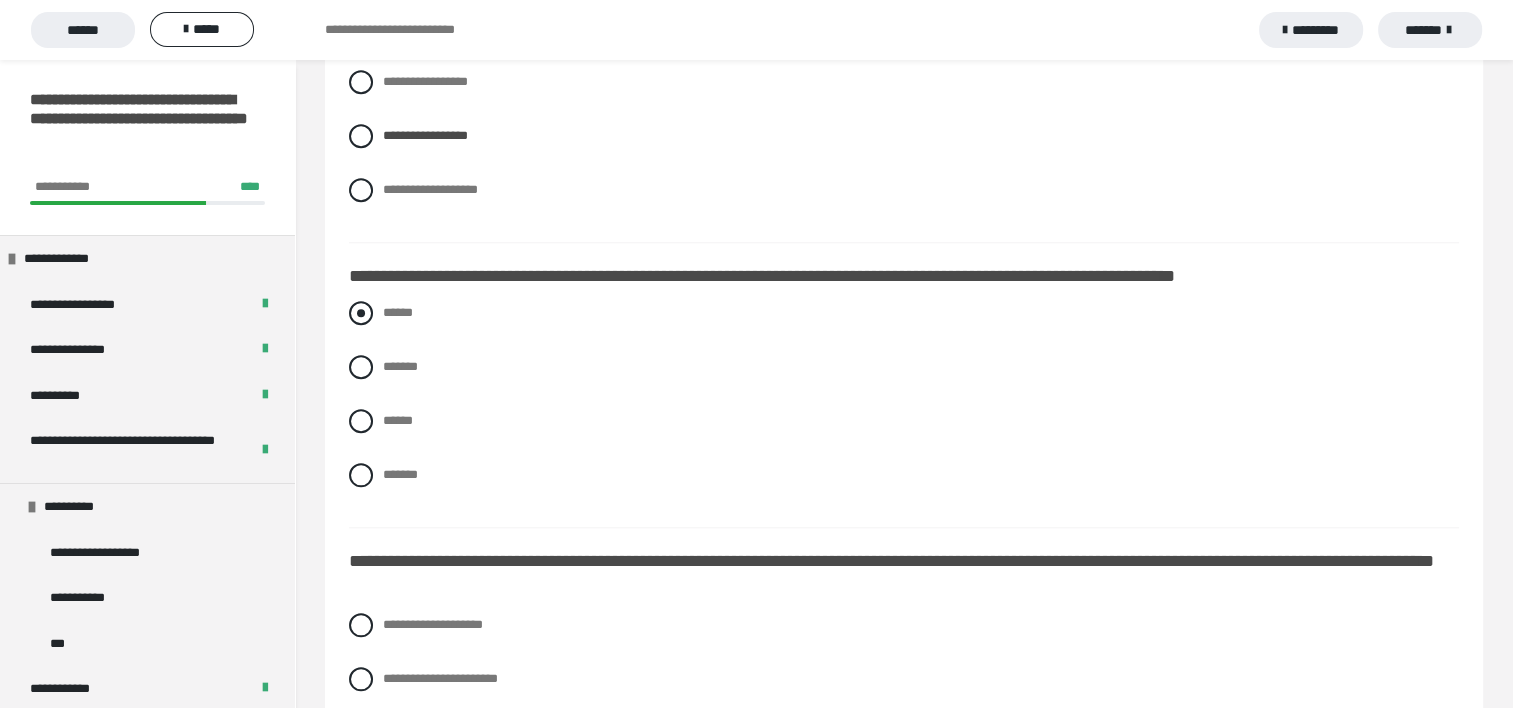 click at bounding box center (361, 313) 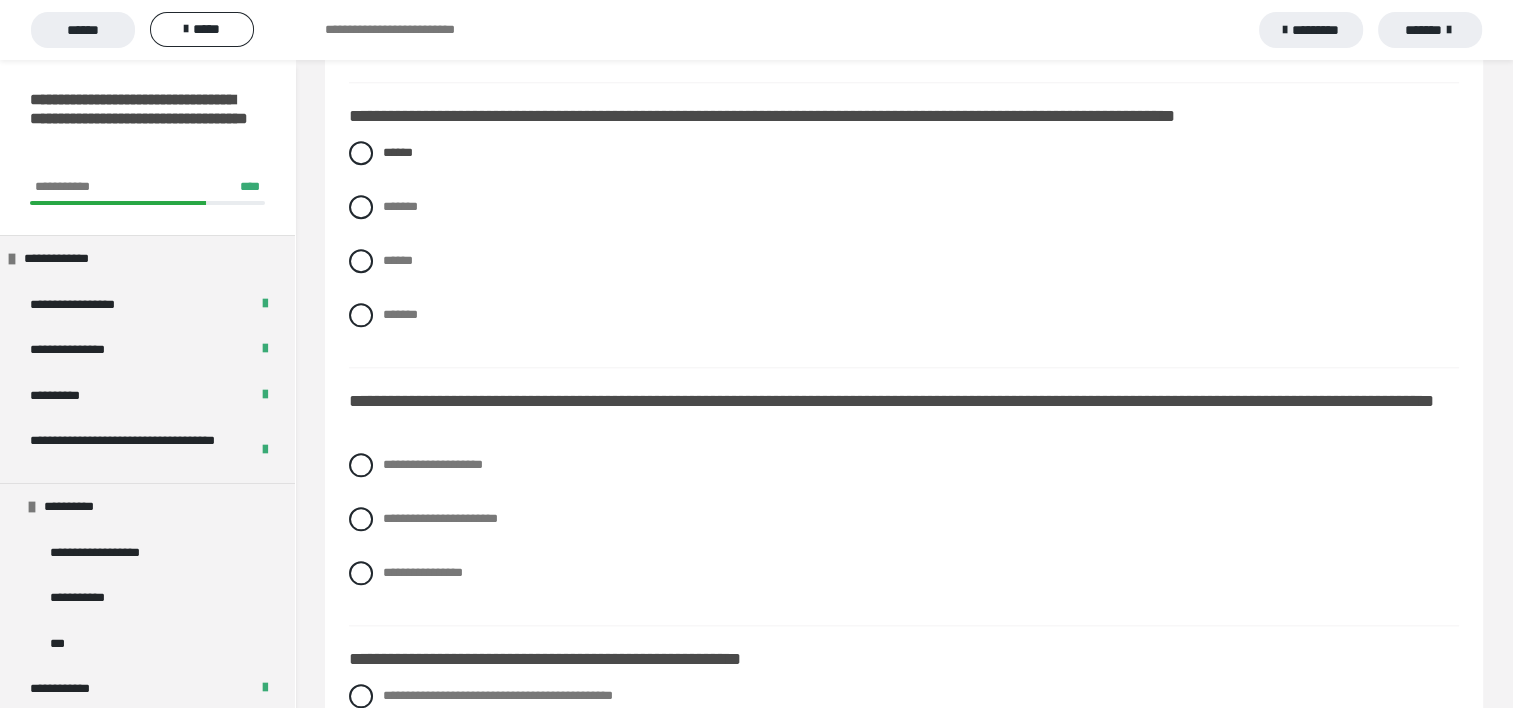 scroll, scrollTop: 2040, scrollLeft: 0, axis: vertical 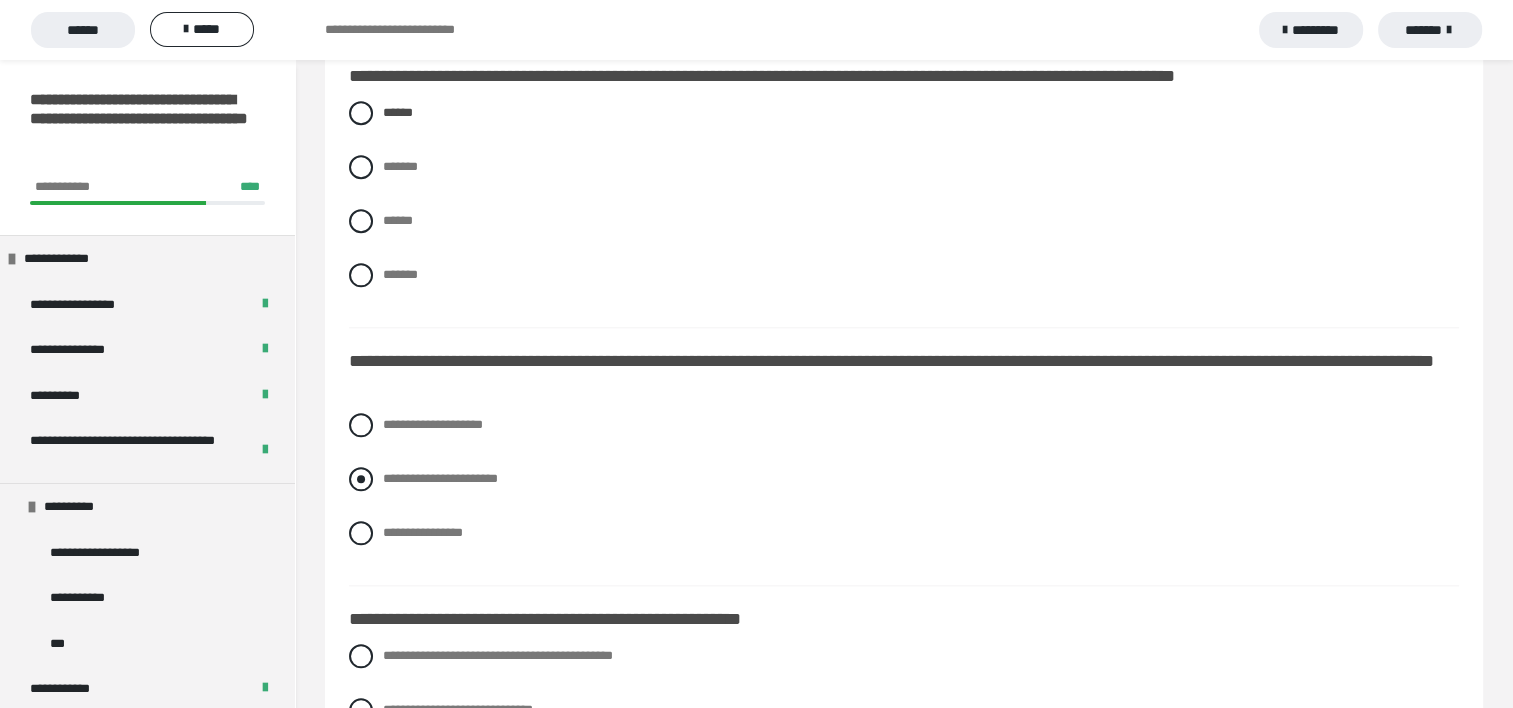 click at bounding box center [361, 479] 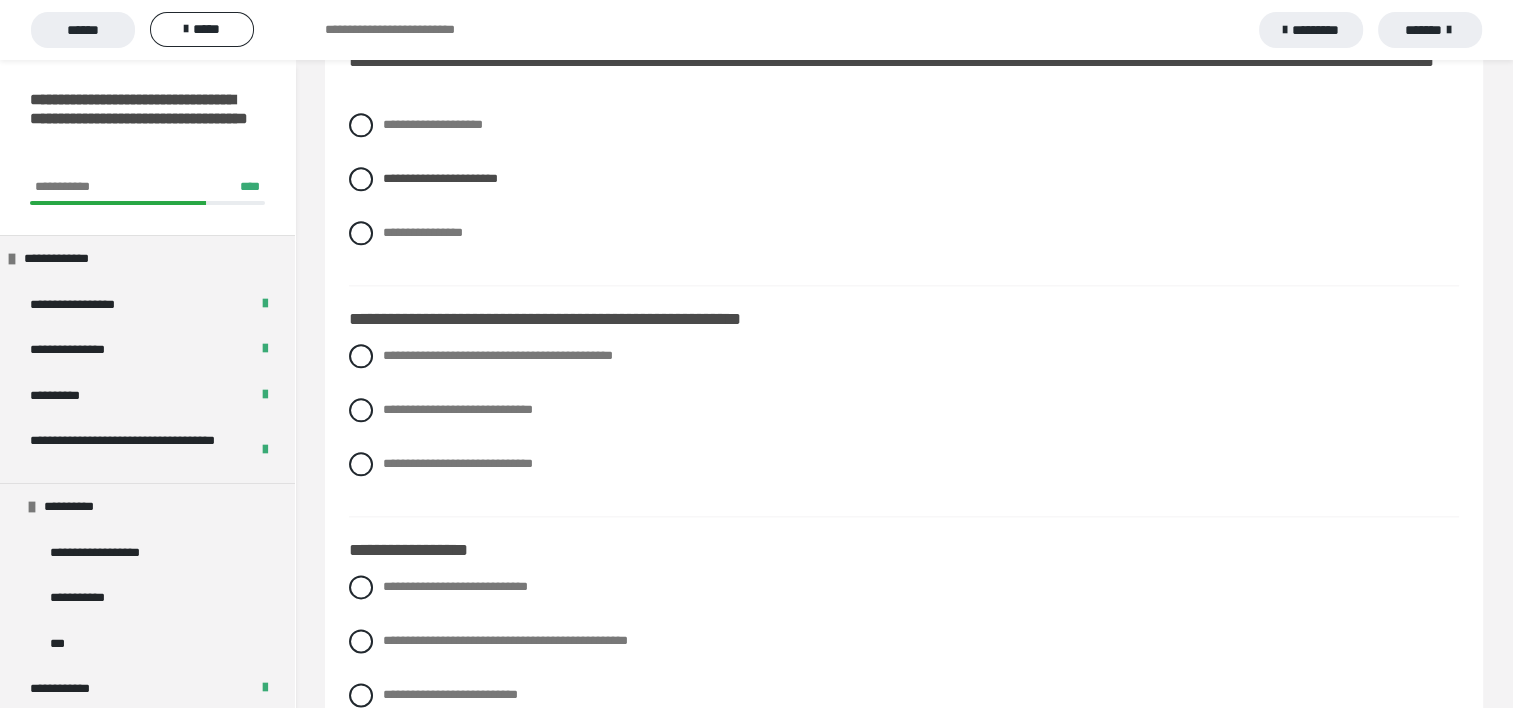 scroll, scrollTop: 2360, scrollLeft: 0, axis: vertical 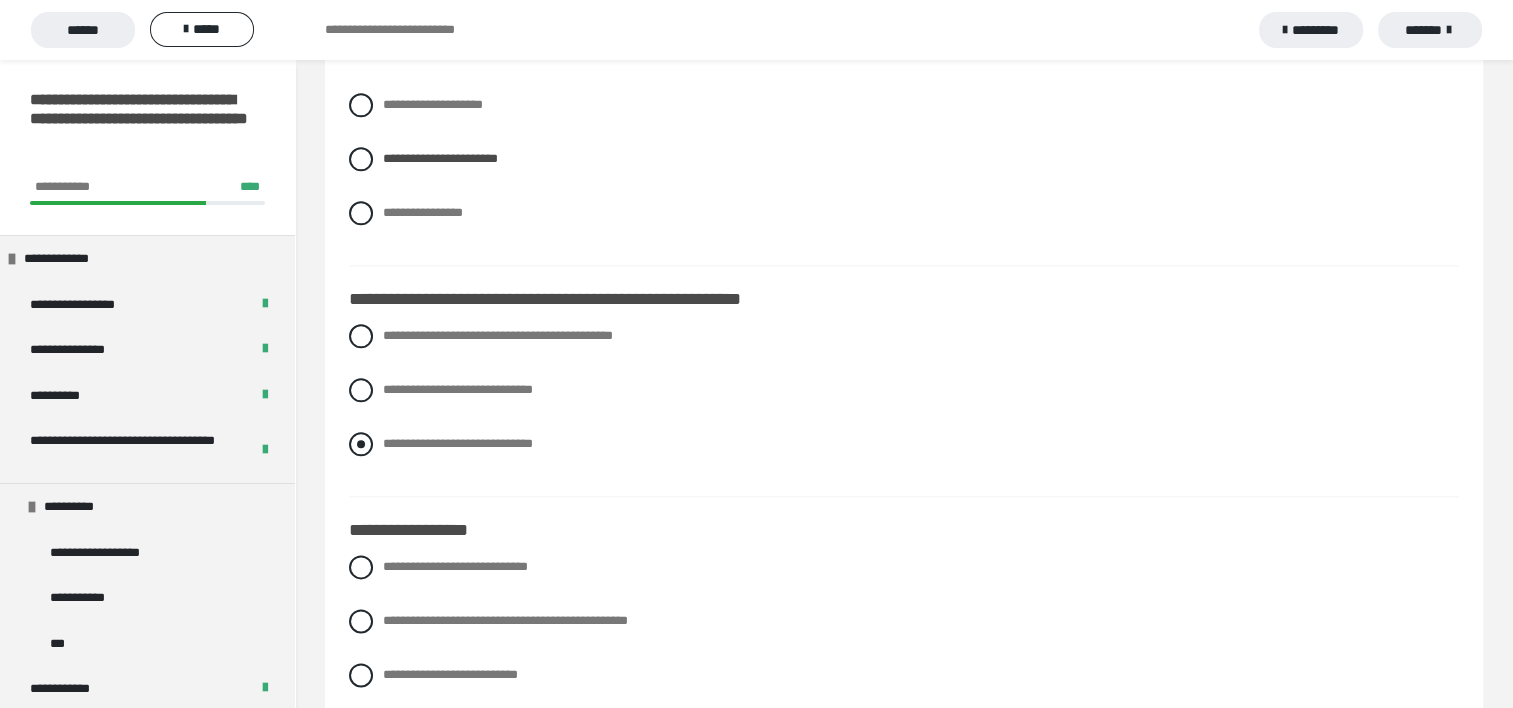click at bounding box center [361, 444] 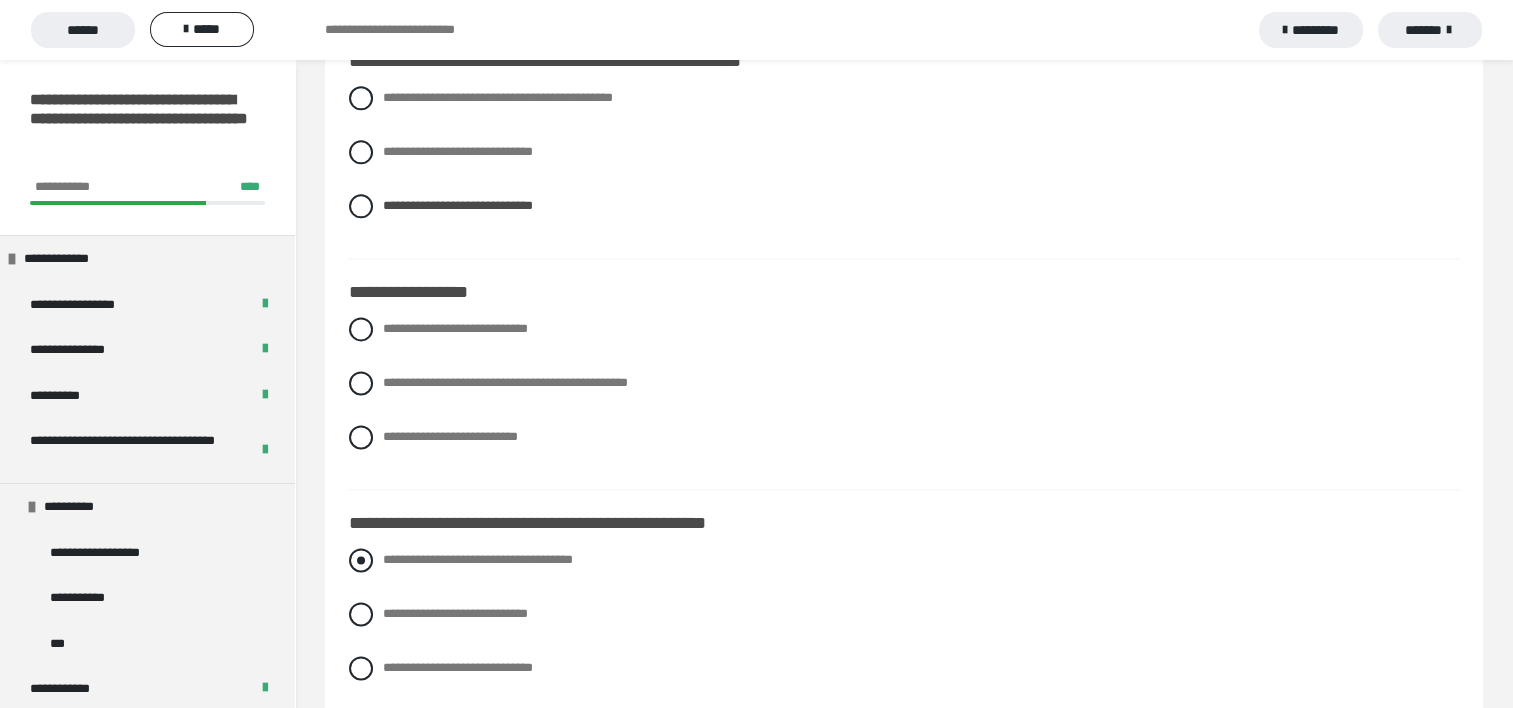 scroll, scrollTop: 2600, scrollLeft: 0, axis: vertical 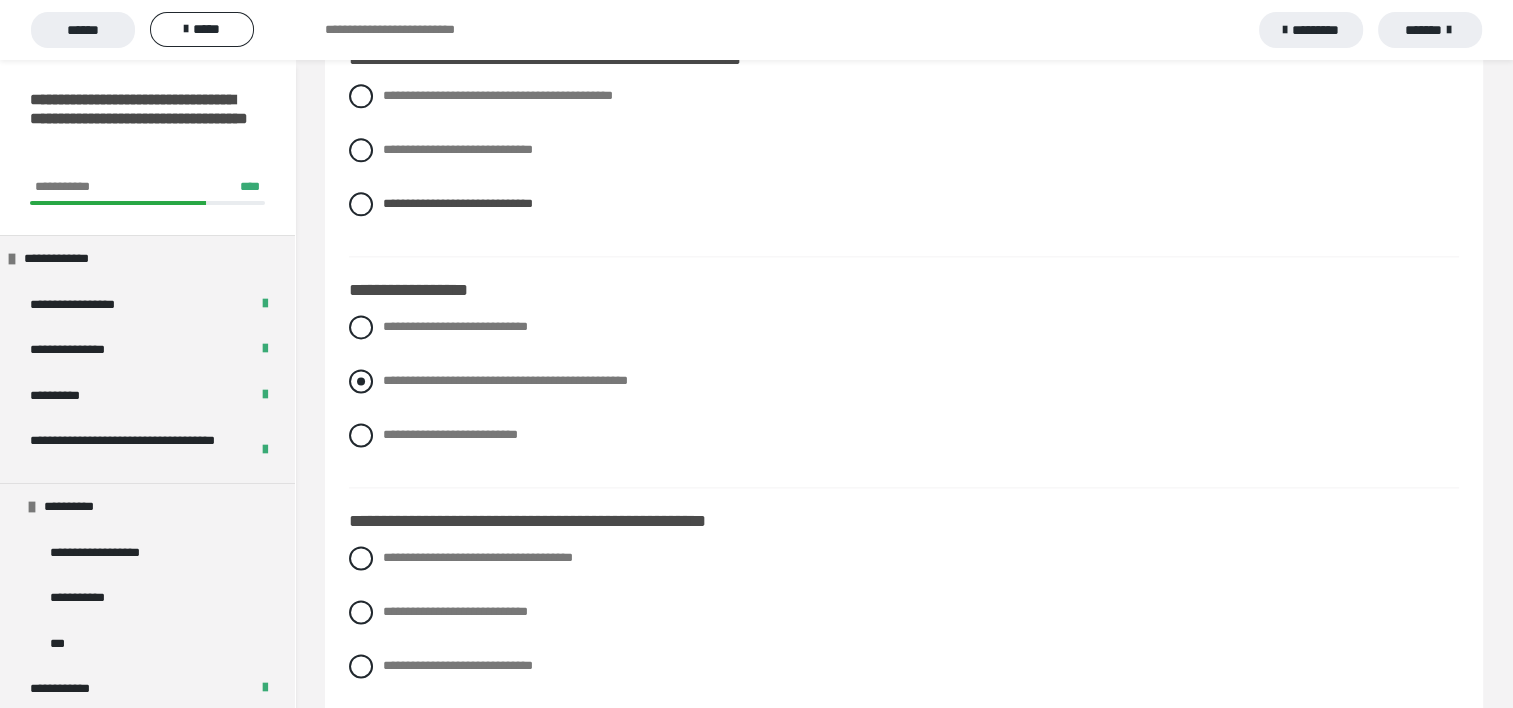 click at bounding box center [361, 381] 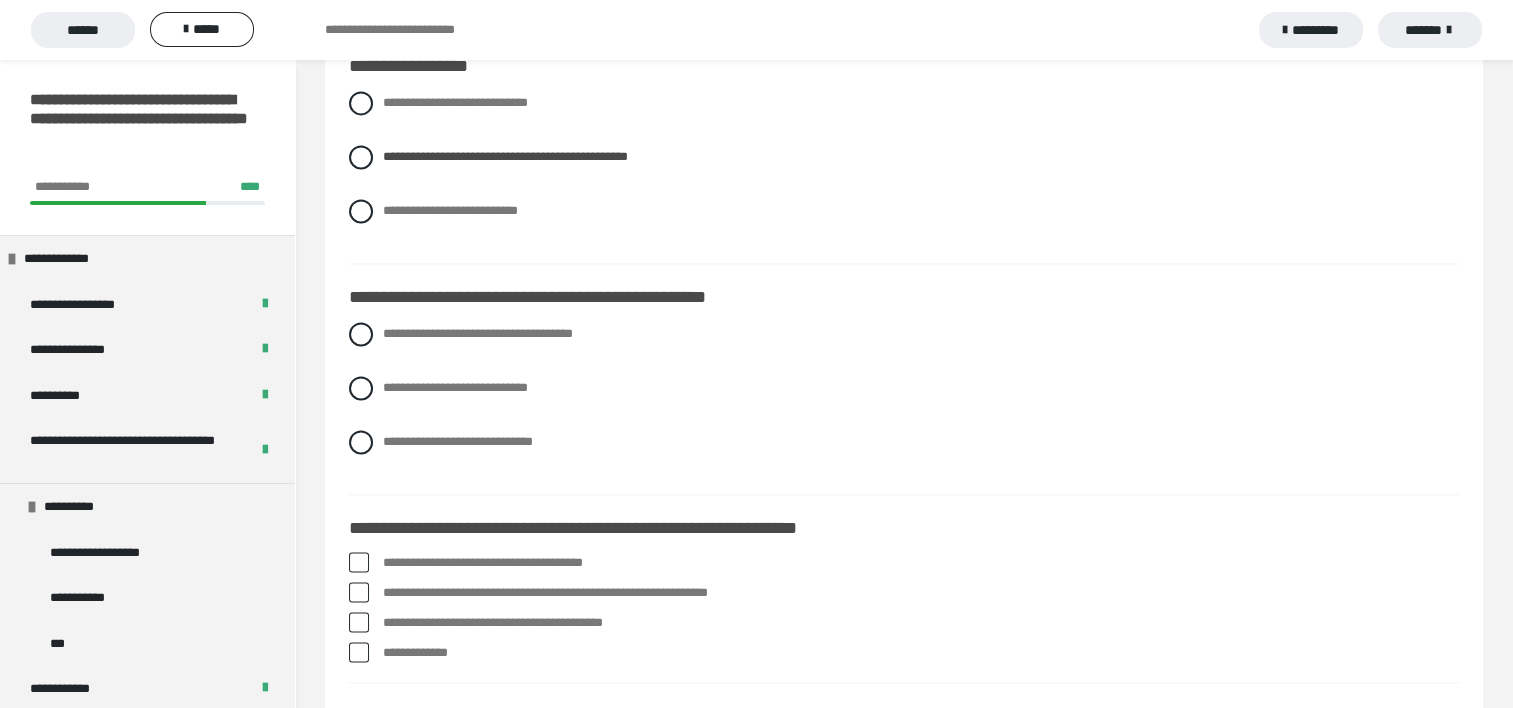 scroll, scrollTop: 2840, scrollLeft: 0, axis: vertical 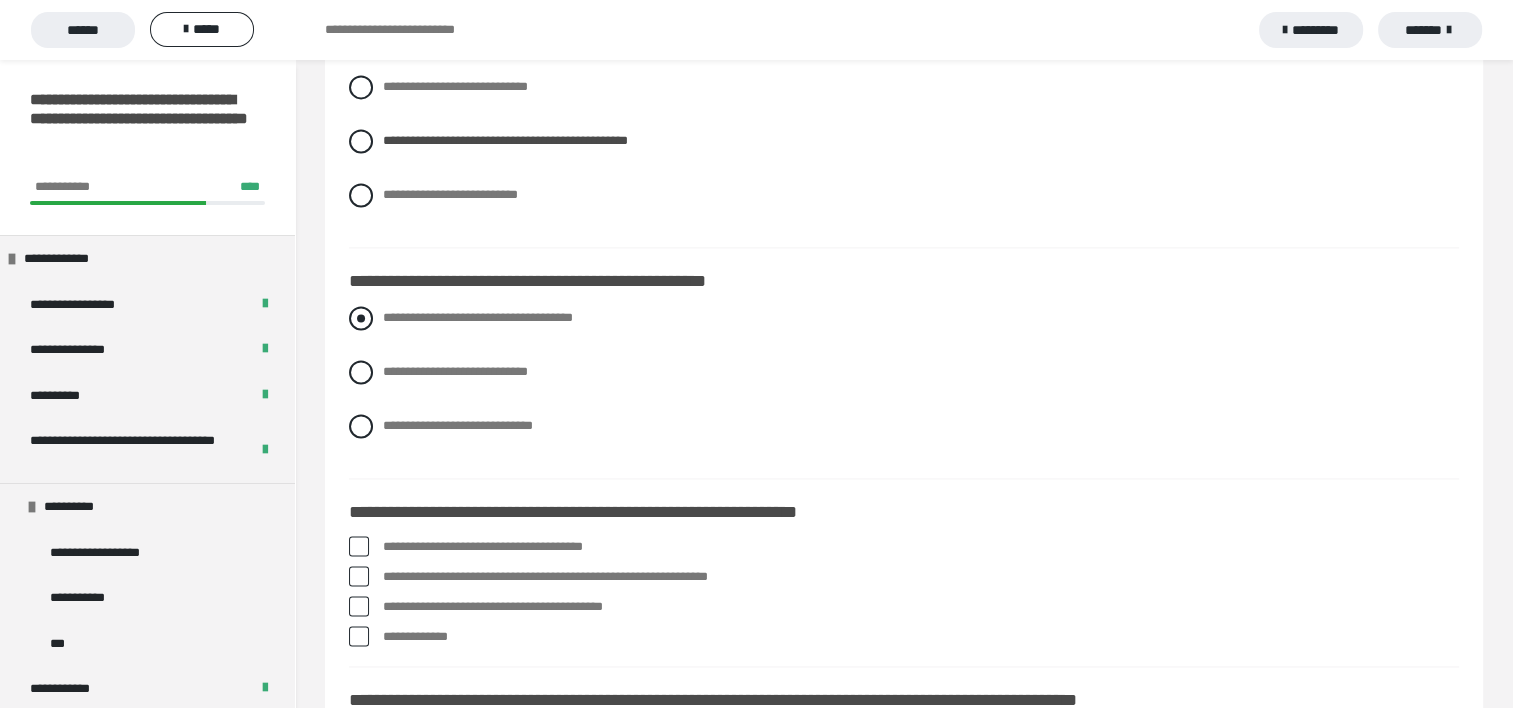 click at bounding box center (361, 318) 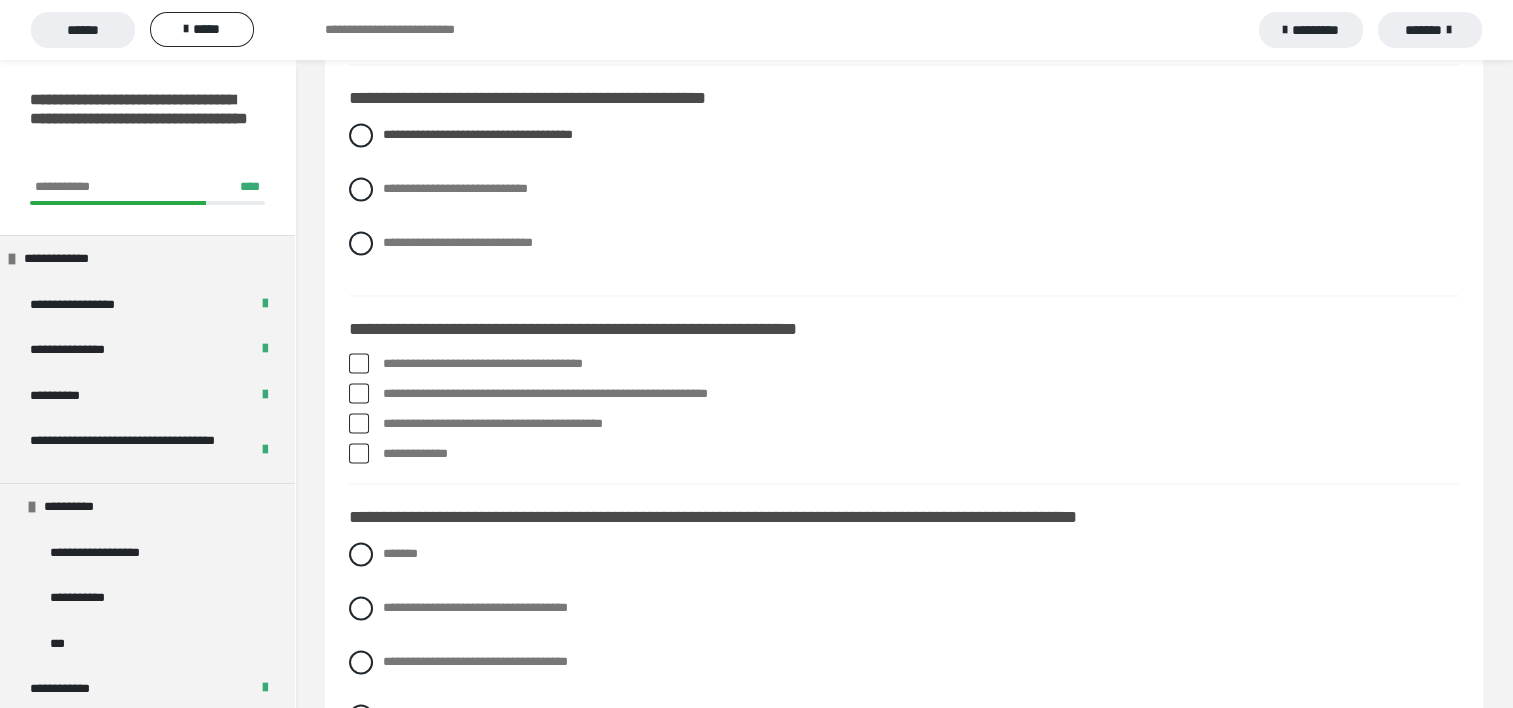 scroll, scrollTop: 3040, scrollLeft: 0, axis: vertical 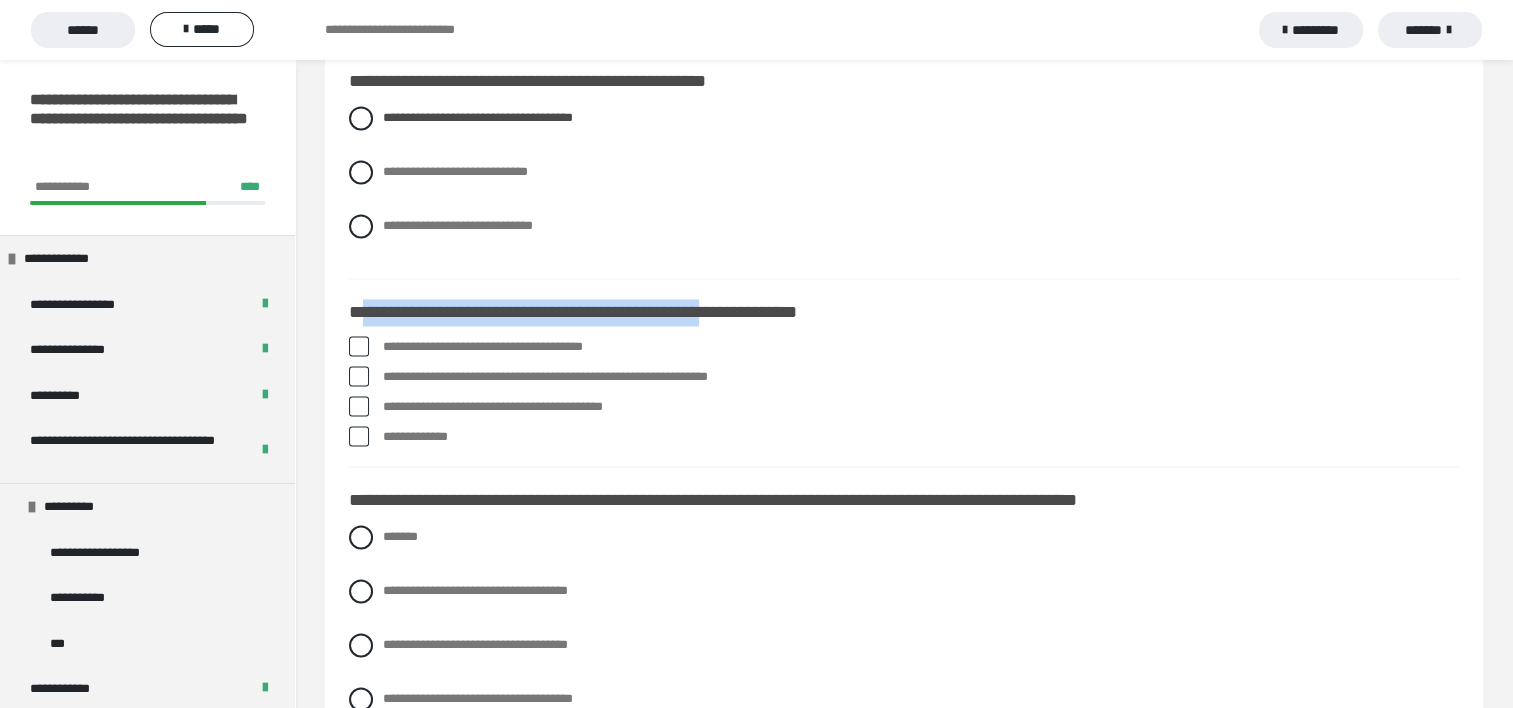 drag, startPoint x: 764, startPoint y: 347, endPoint x: 369, endPoint y: 345, distance: 395.00507 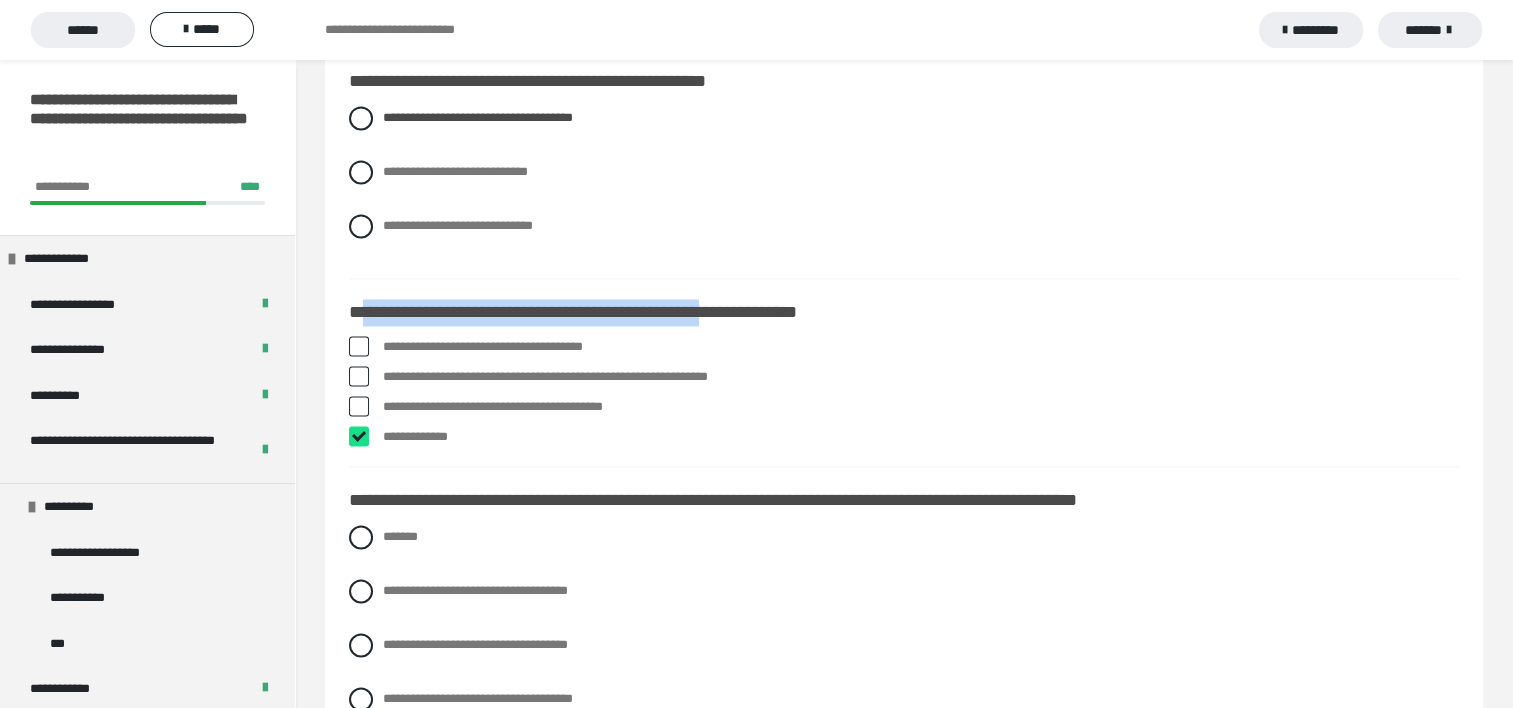 checkbox on "****" 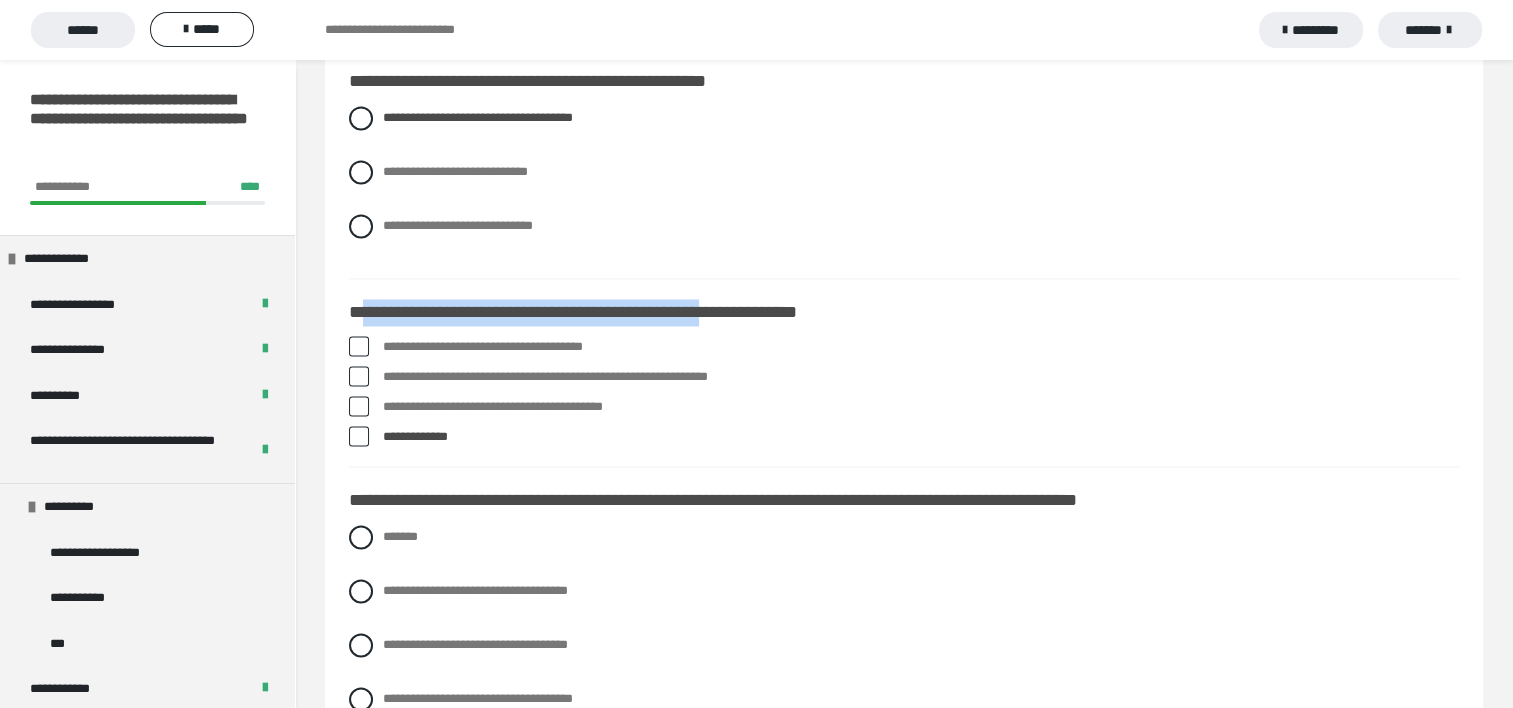 click on "**********" at bounding box center [921, 407] 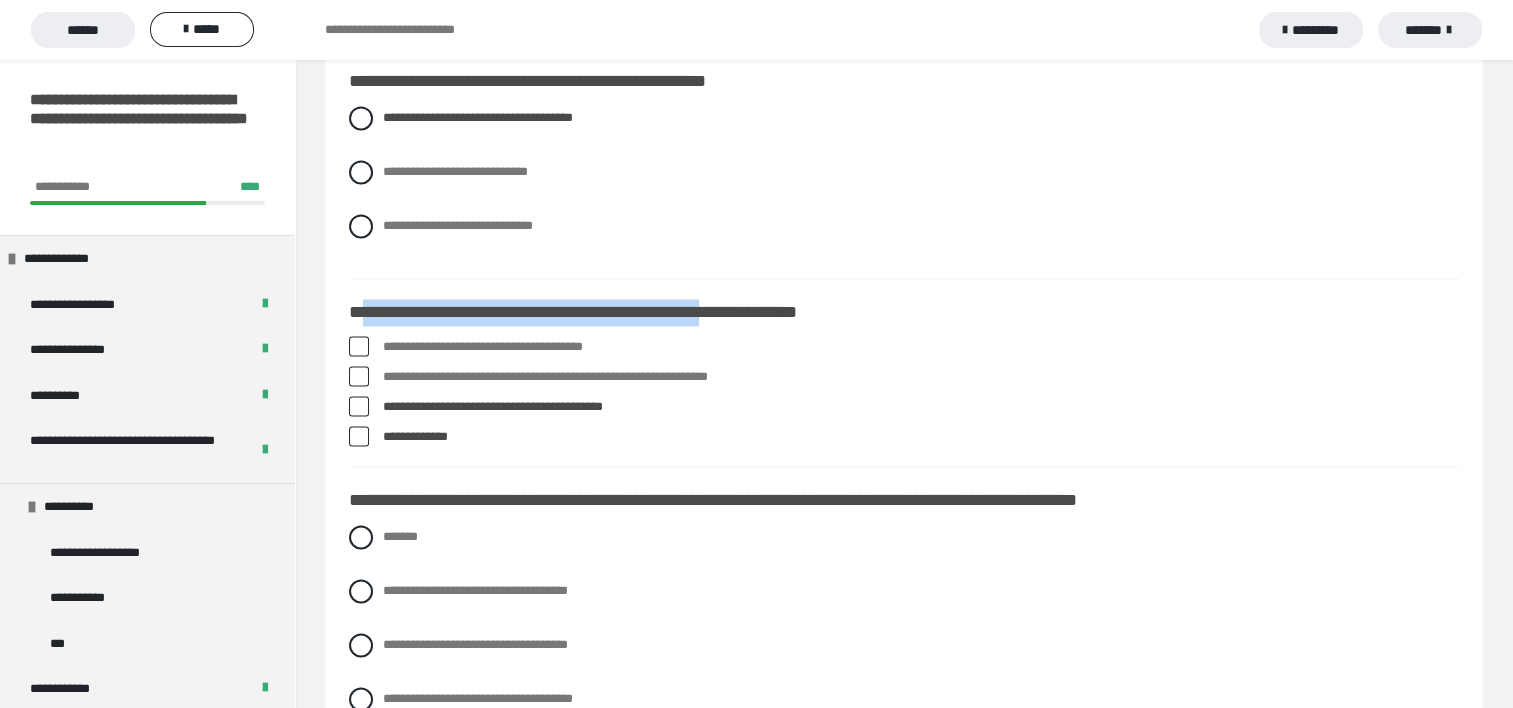 click on "**********" at bounding box center (921, 407) 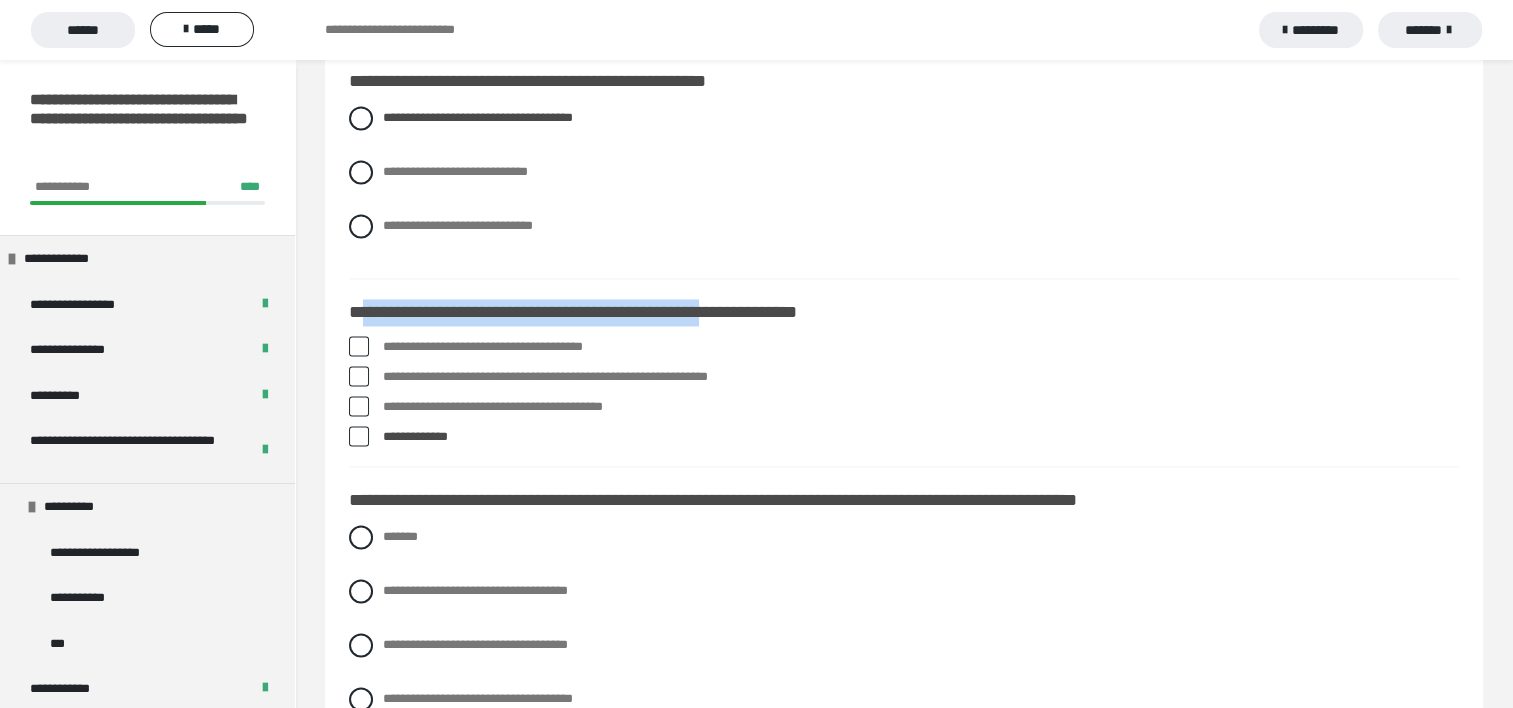 click at bounding box center [359, 436] 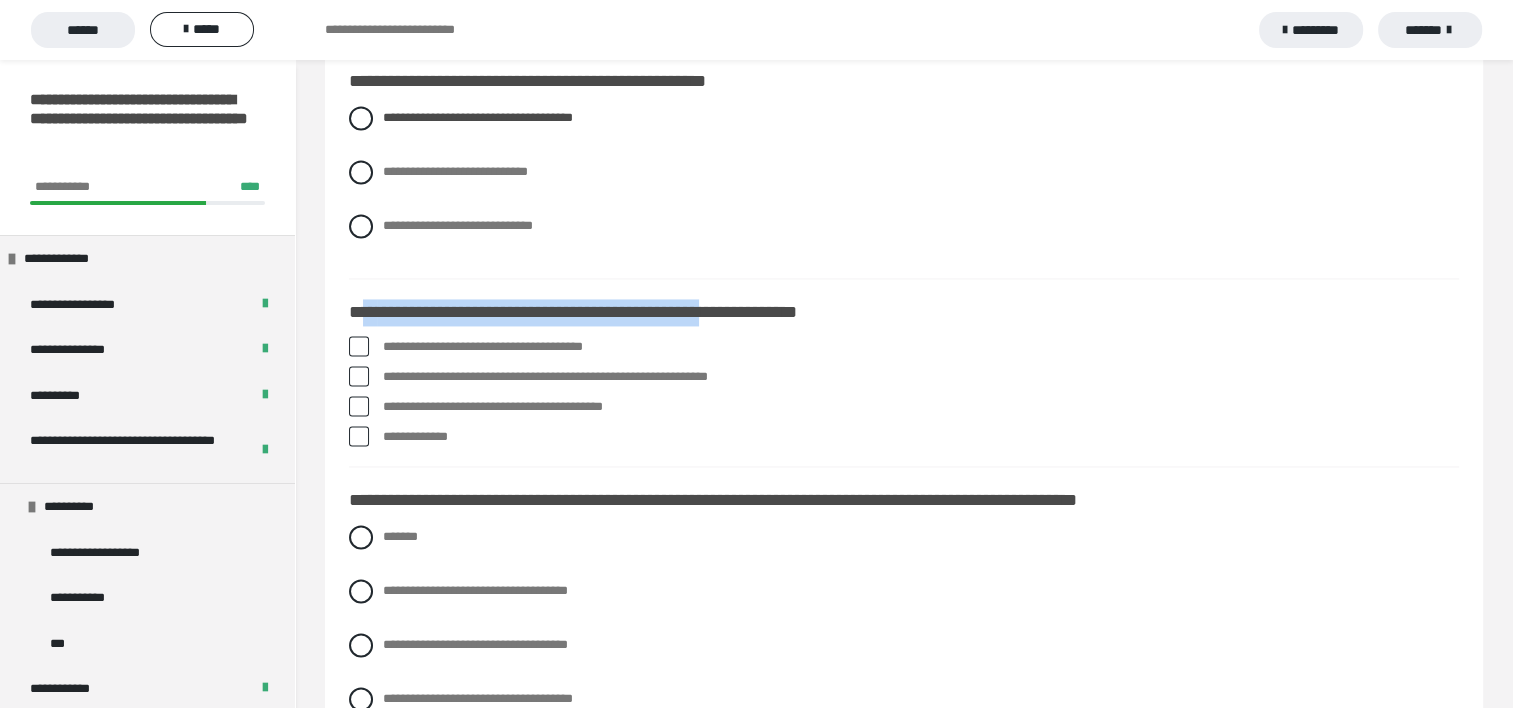 click on "**********" at bounding box center (921, 437) 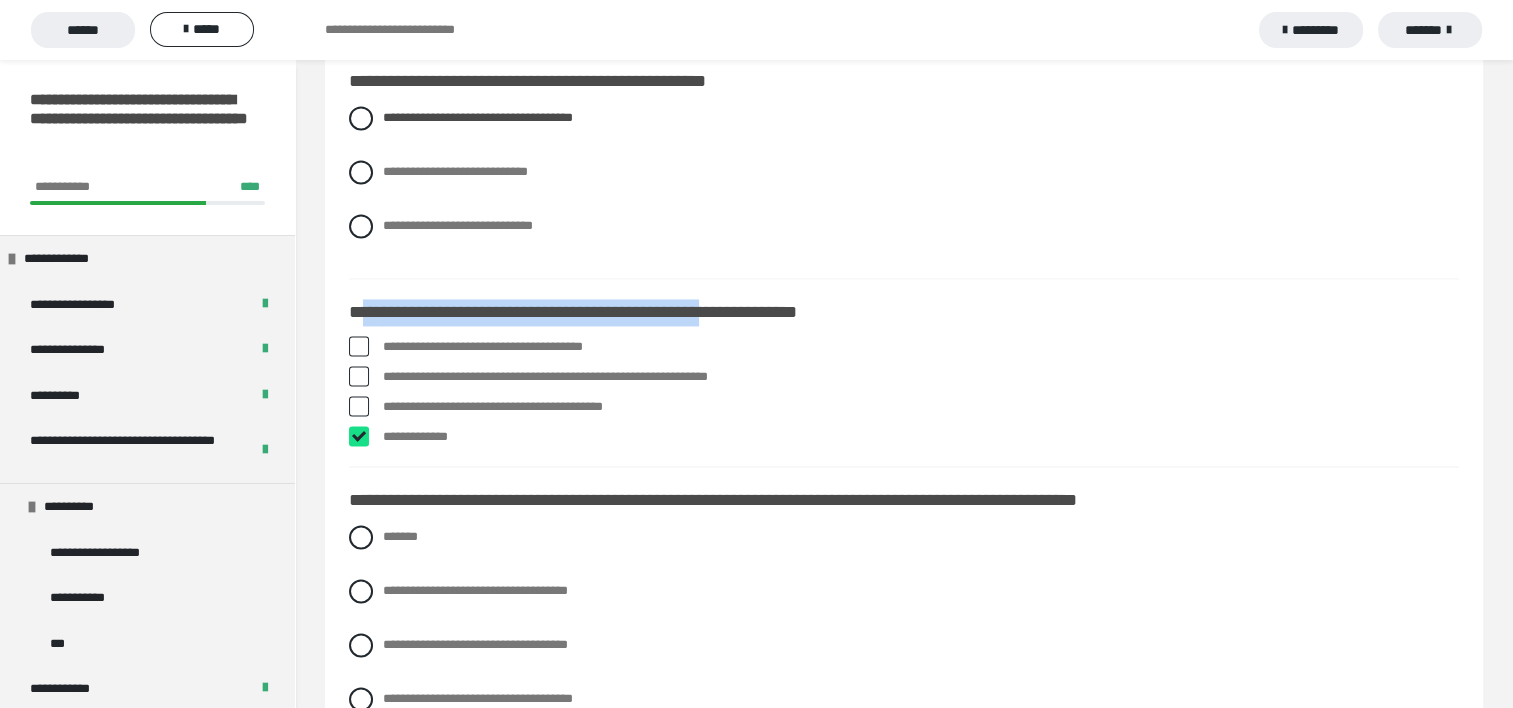 checkbox on "****" 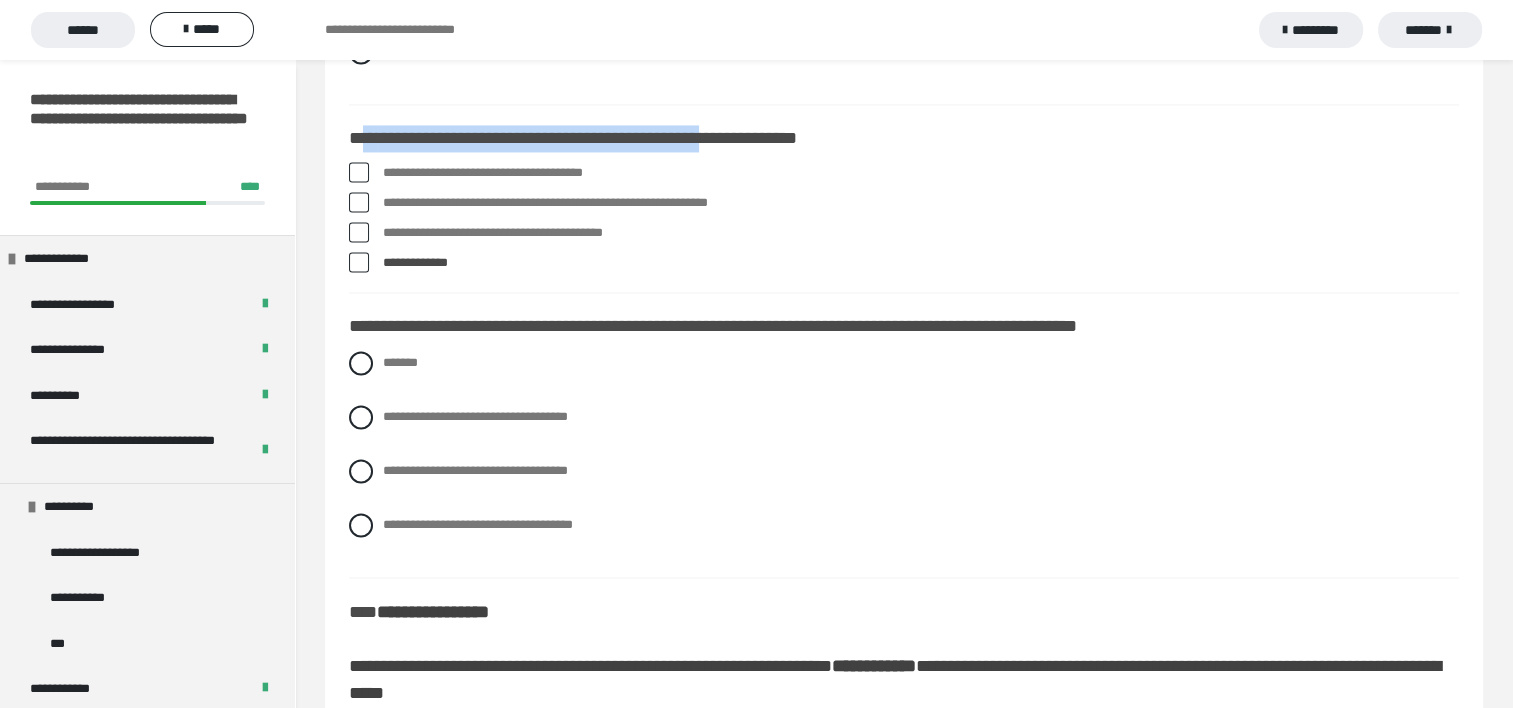 scroll, scrollTop: 3240, scrollLeft: 0, axis: vertical 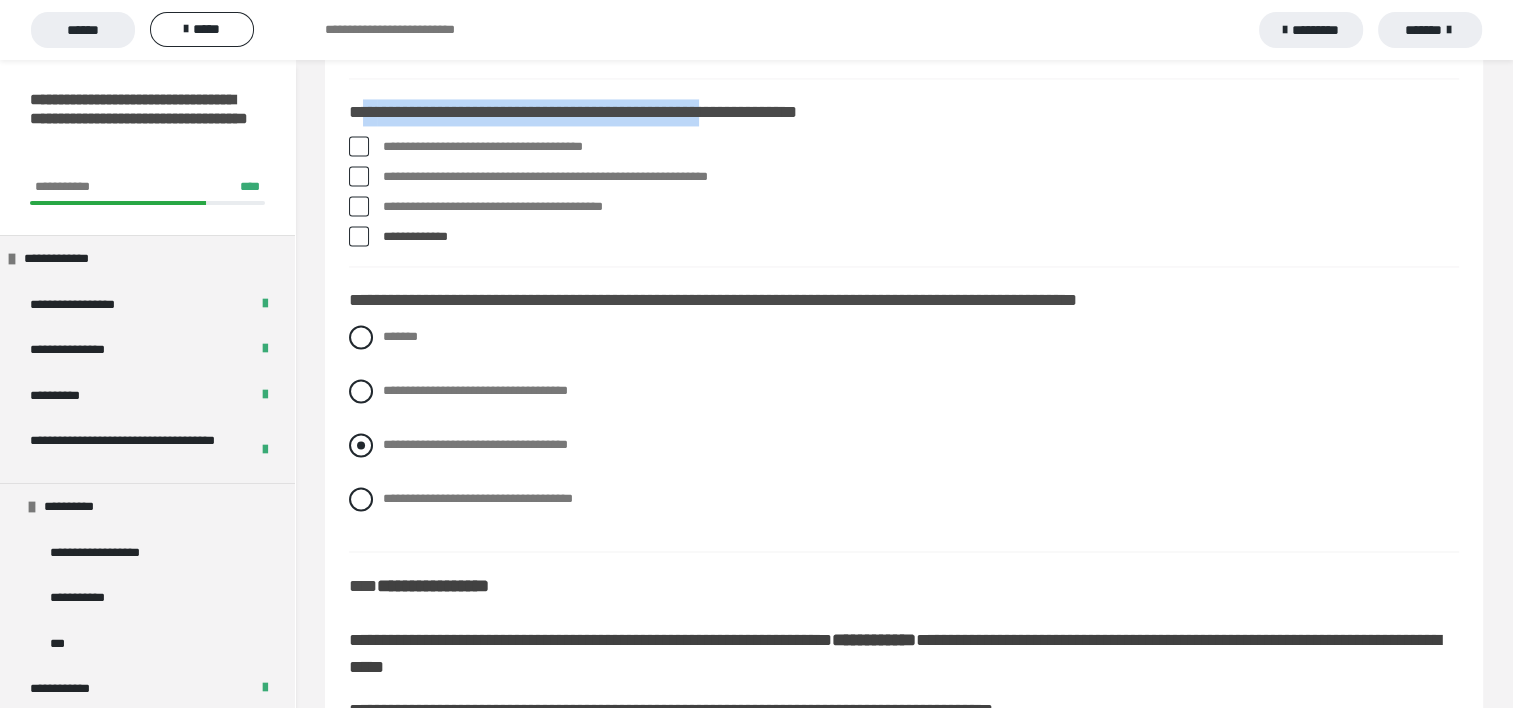 click at bounding box center (361, 445) 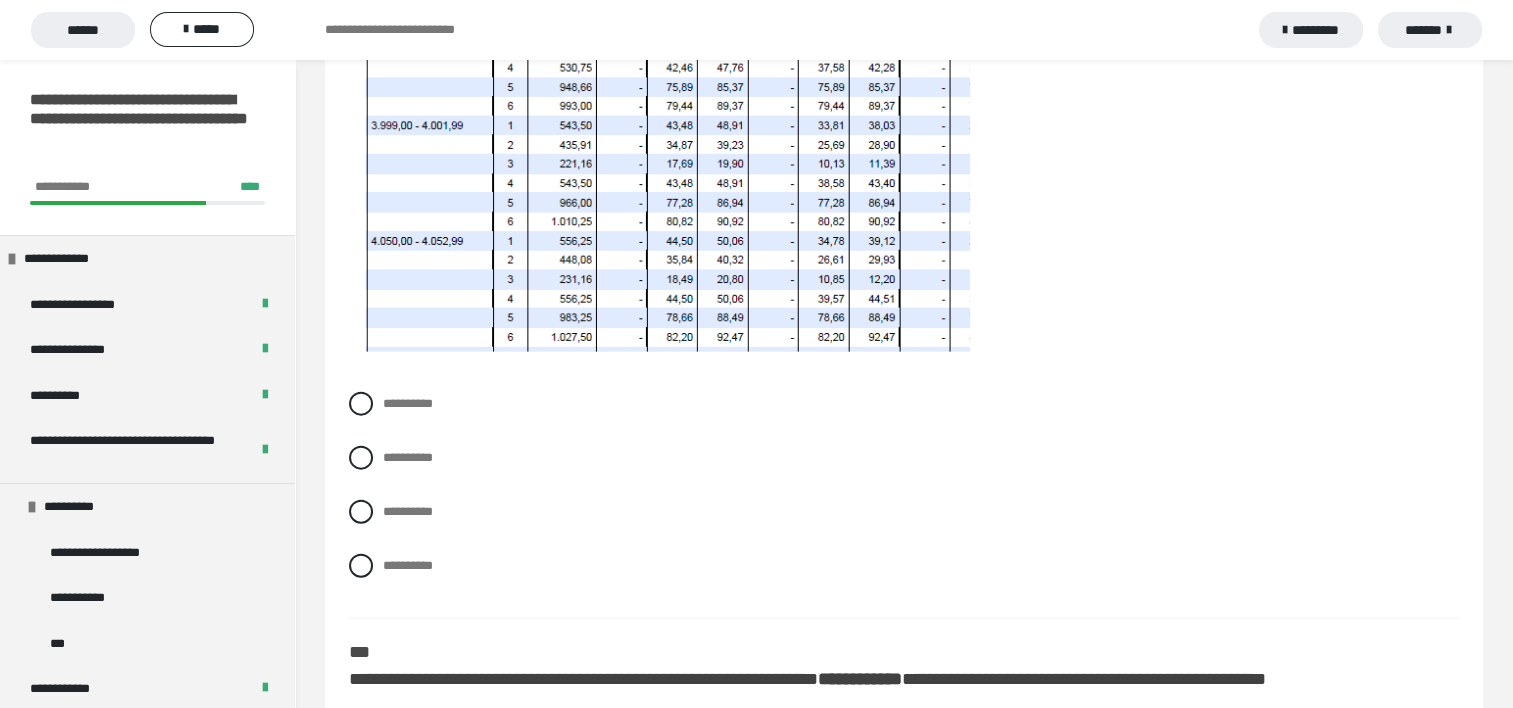 scroll, scrollTop: 4440, scrollLeft: 0, axis: vertical 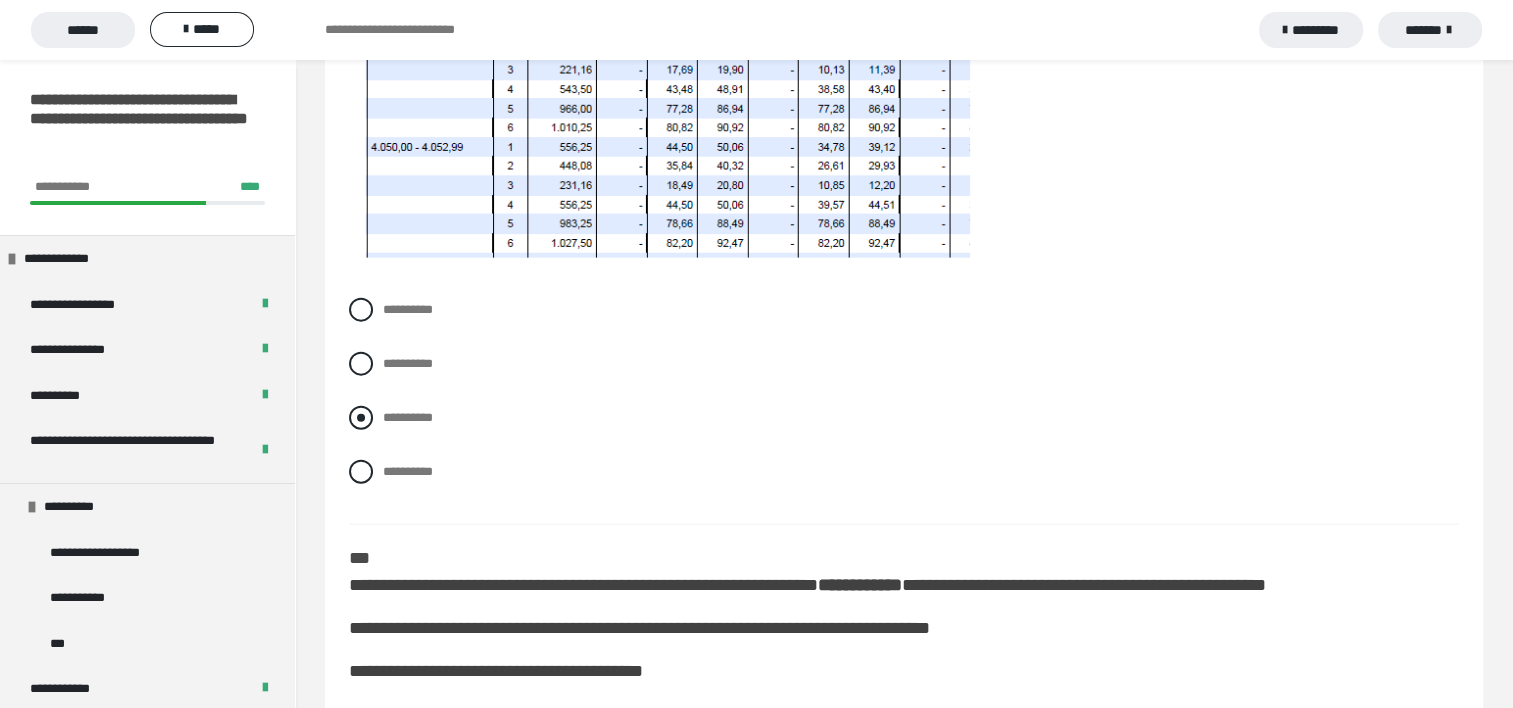 click at bounding box center (361, 418) 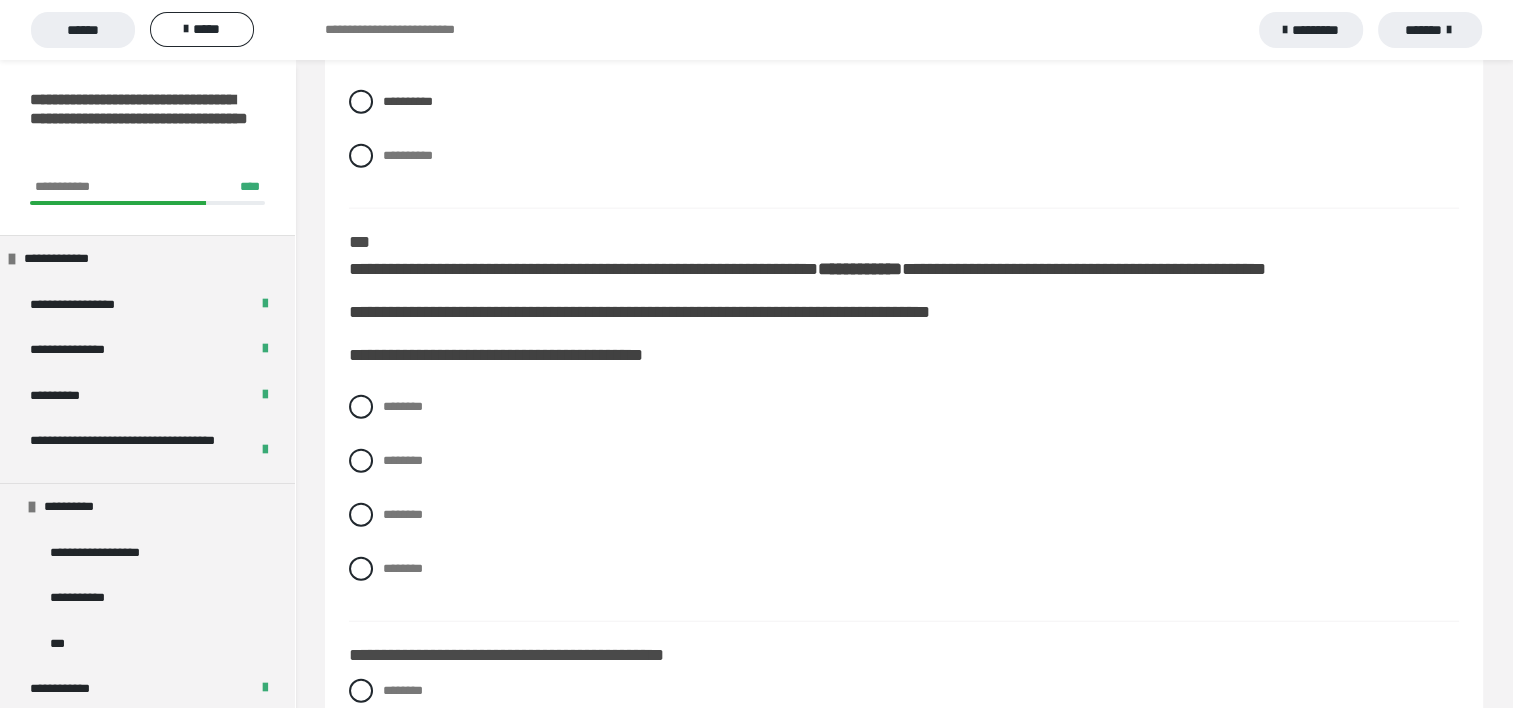 scroll, scrollTop: 4760, scrollLeft: 0, axis: vertical 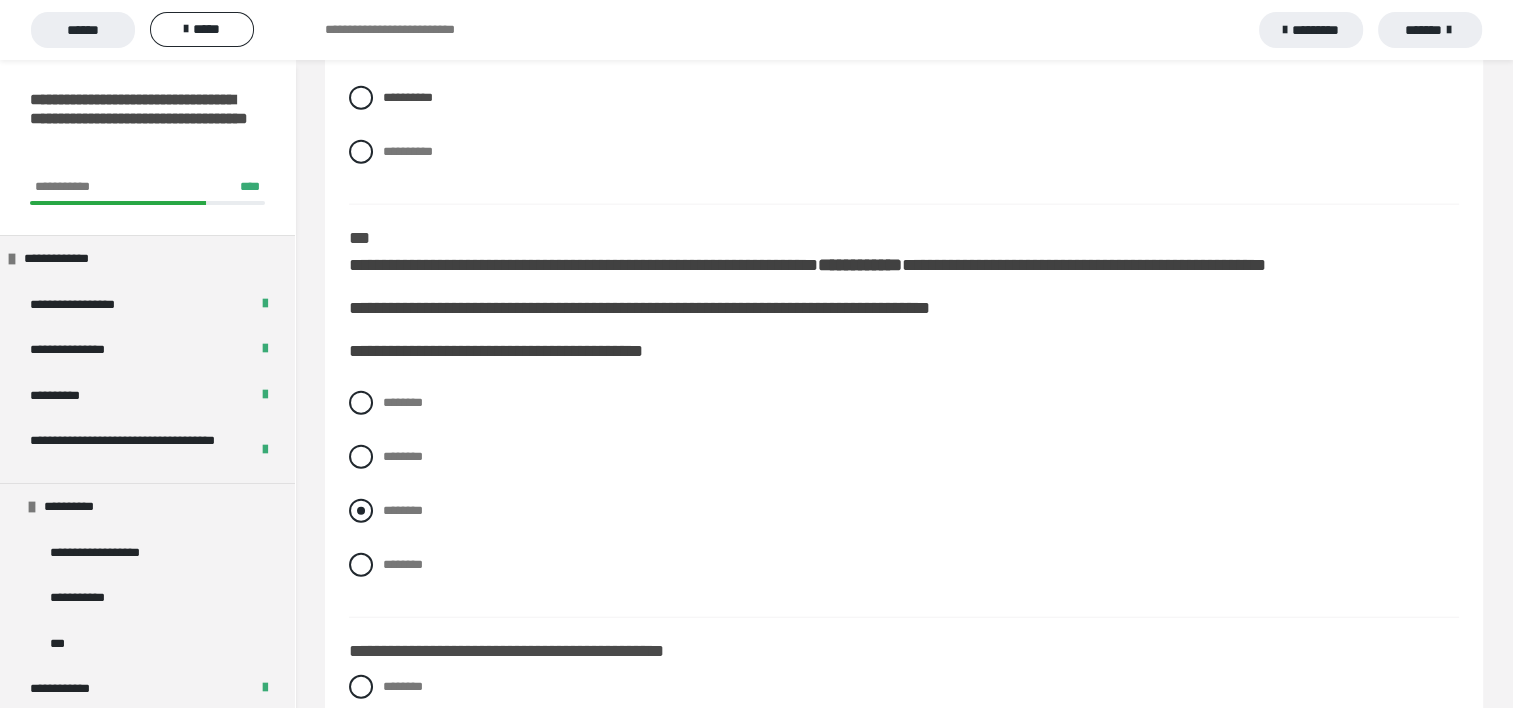 click at bounding box center [361, 511] 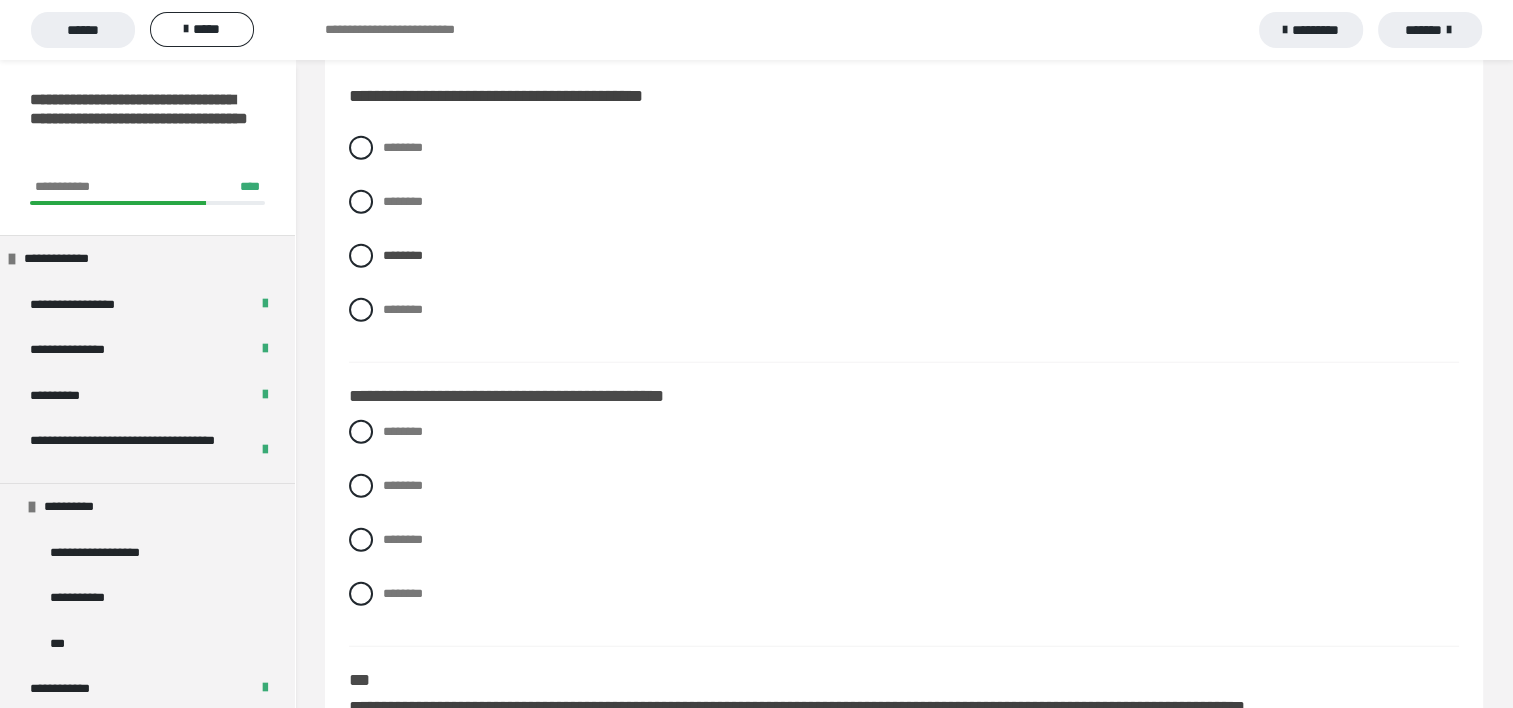 scroll, scrollTop: 5040, scrollLeft: 0, axis: vertical 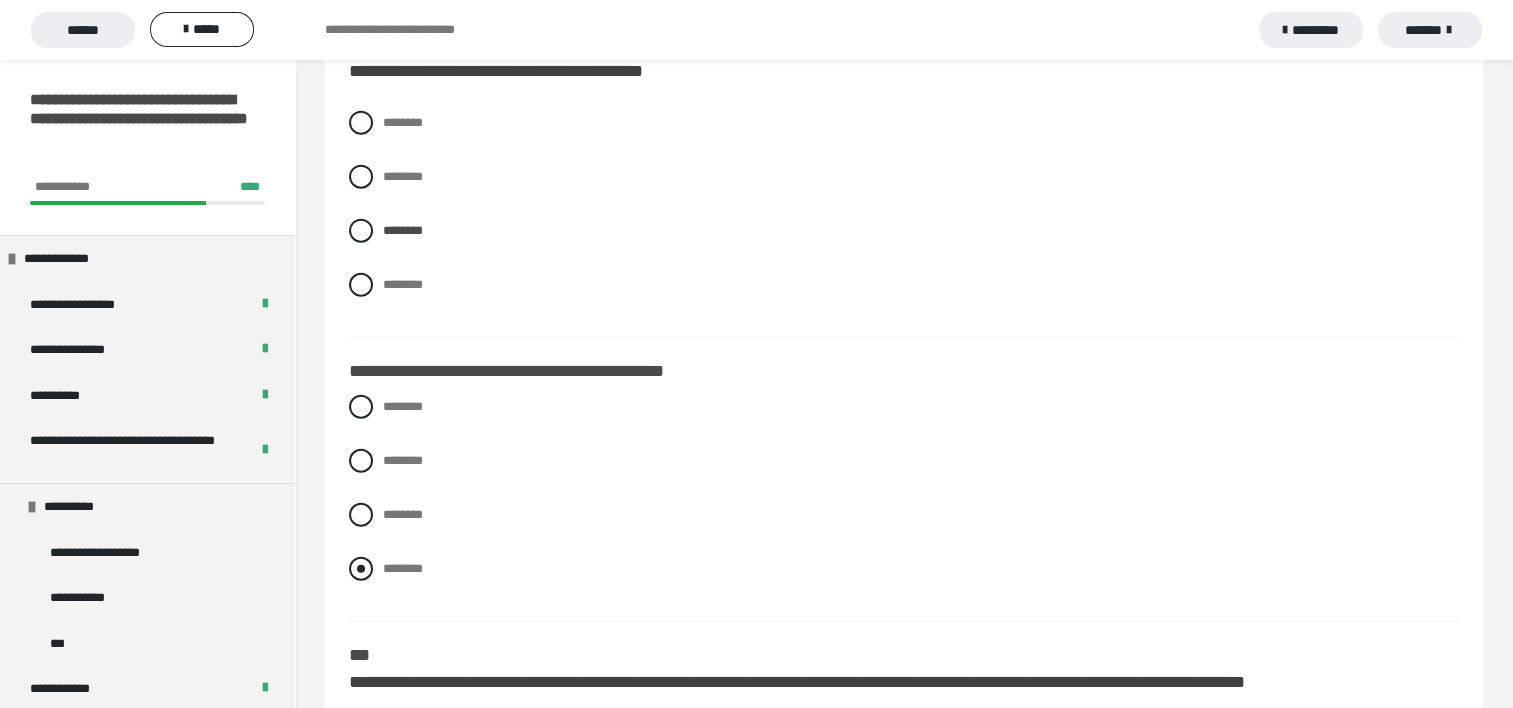 click at bounding box center [361, 569] 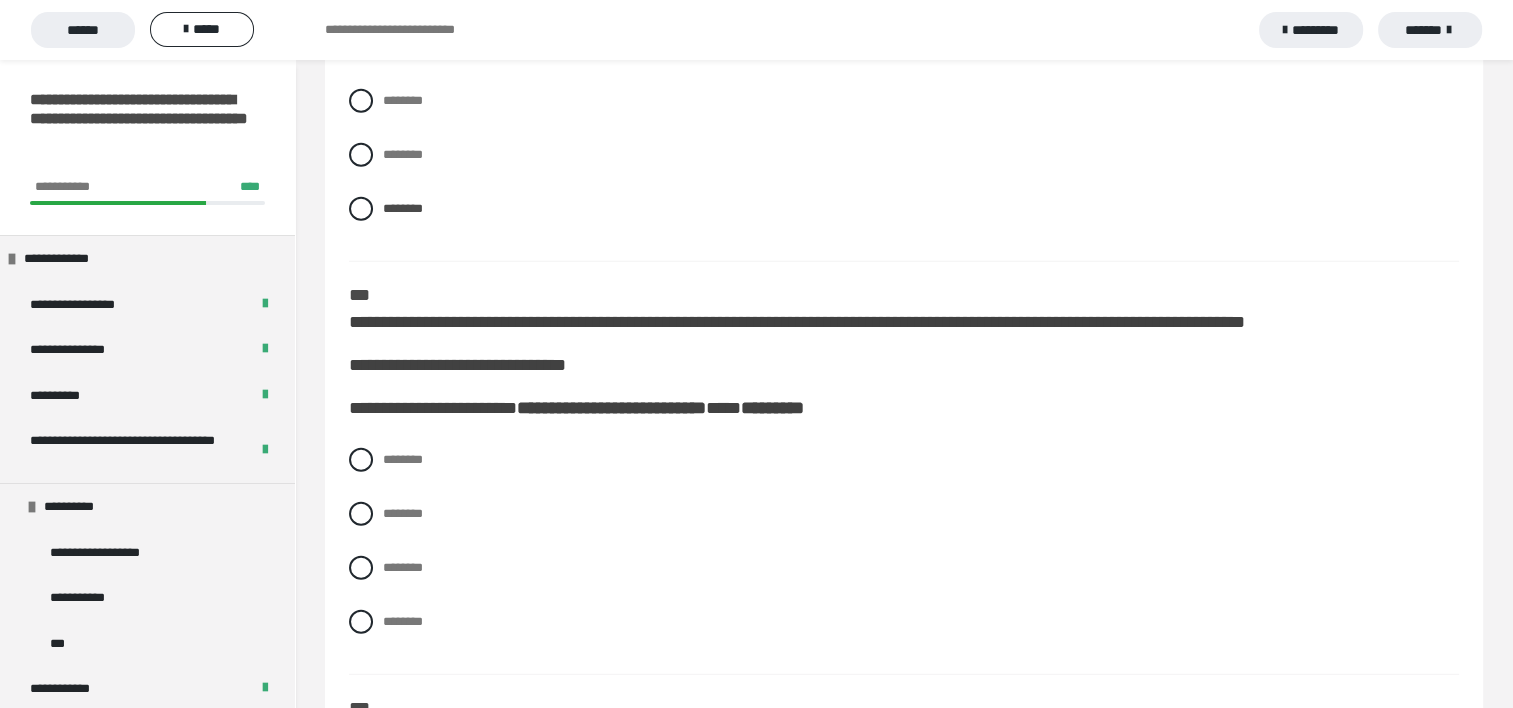 scroll, scrollTop: 5440, scrollLeft: 0, axis: vertical 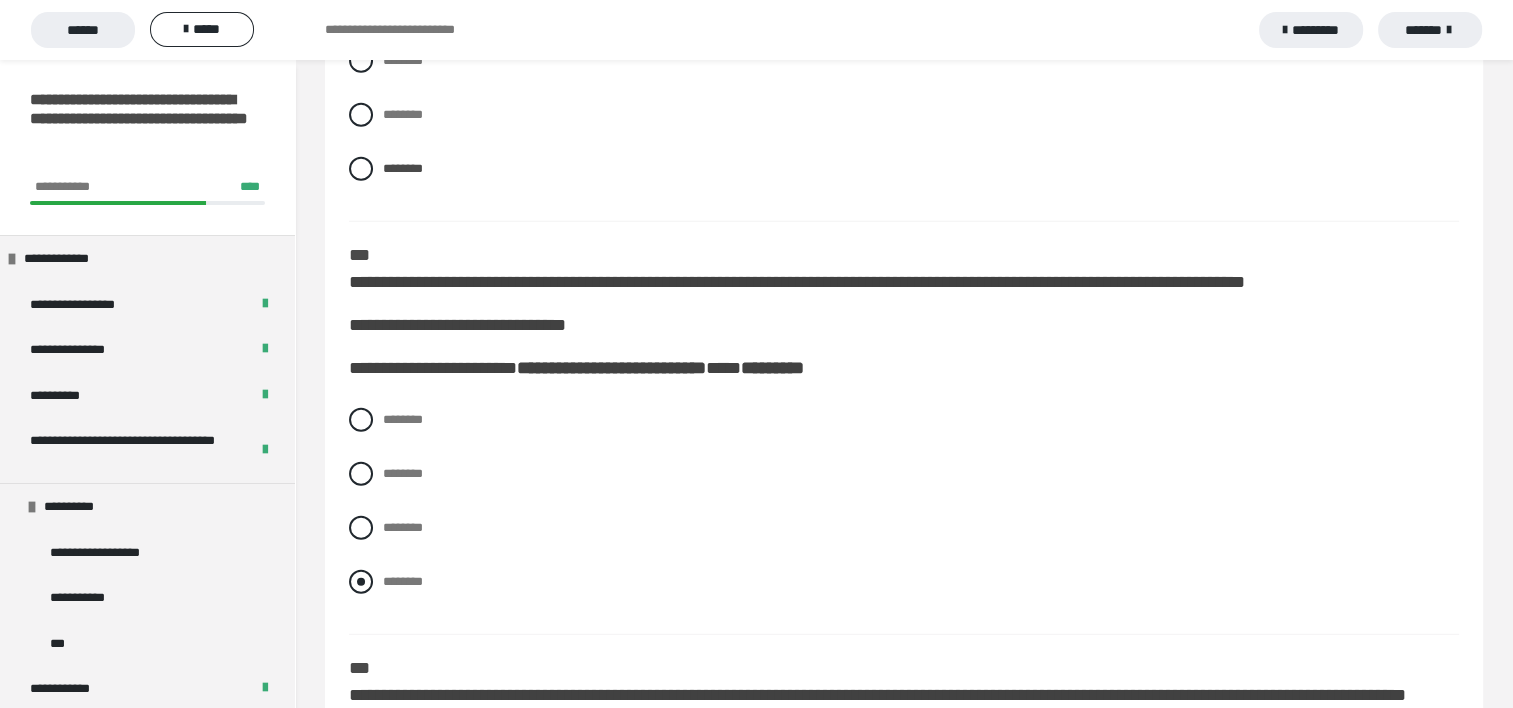 click at bounding box center (361, 582) 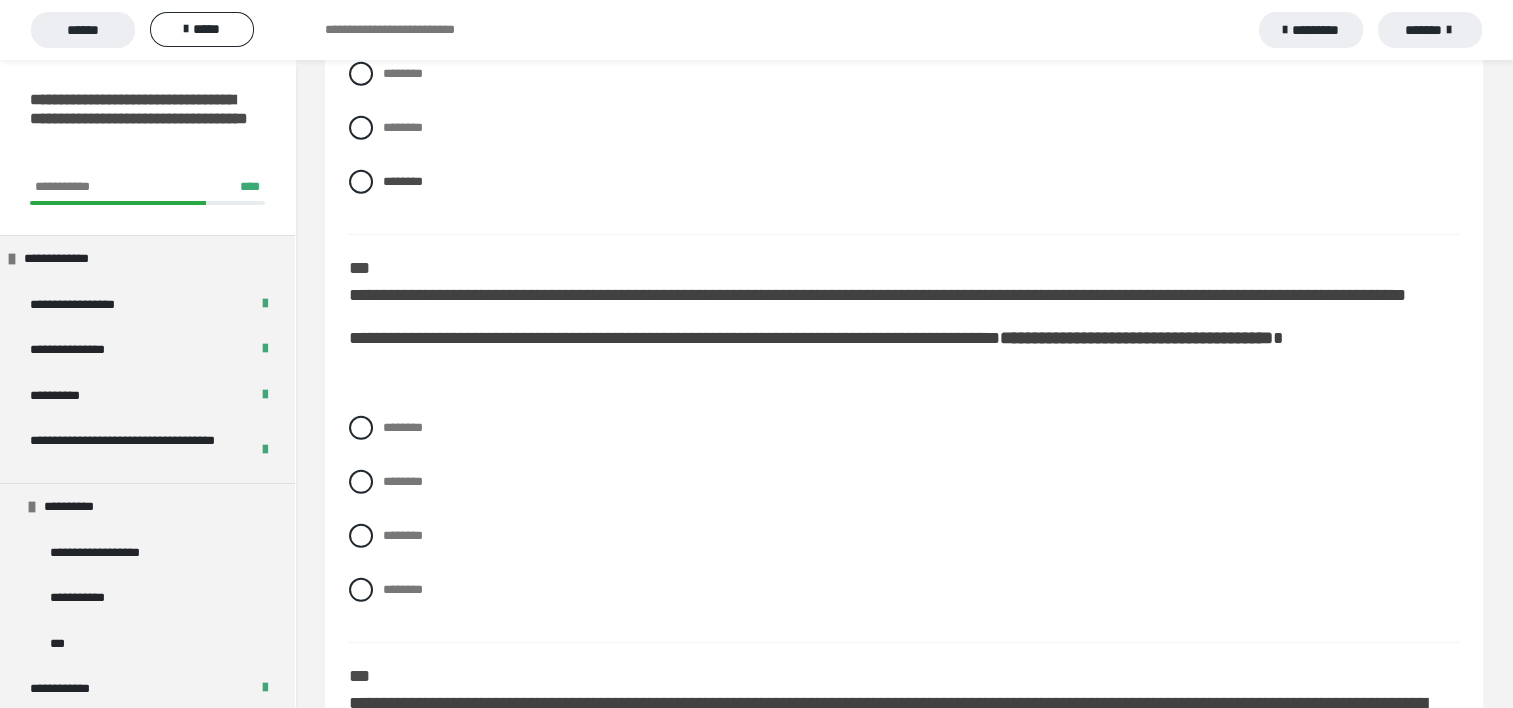 scroll, scrollTop: 5880, scrollLeft: 0, axis: vertical 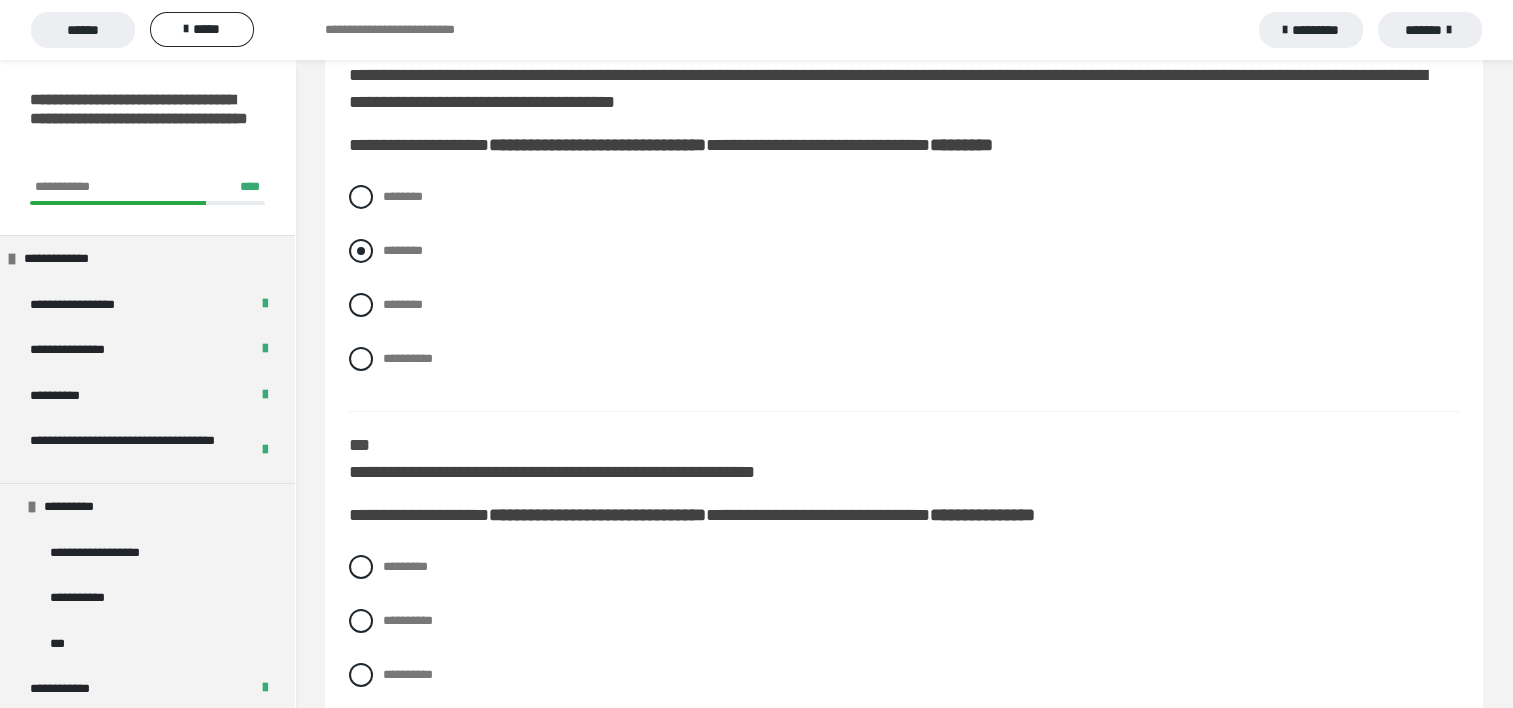 click at bounding box center [361, 251] 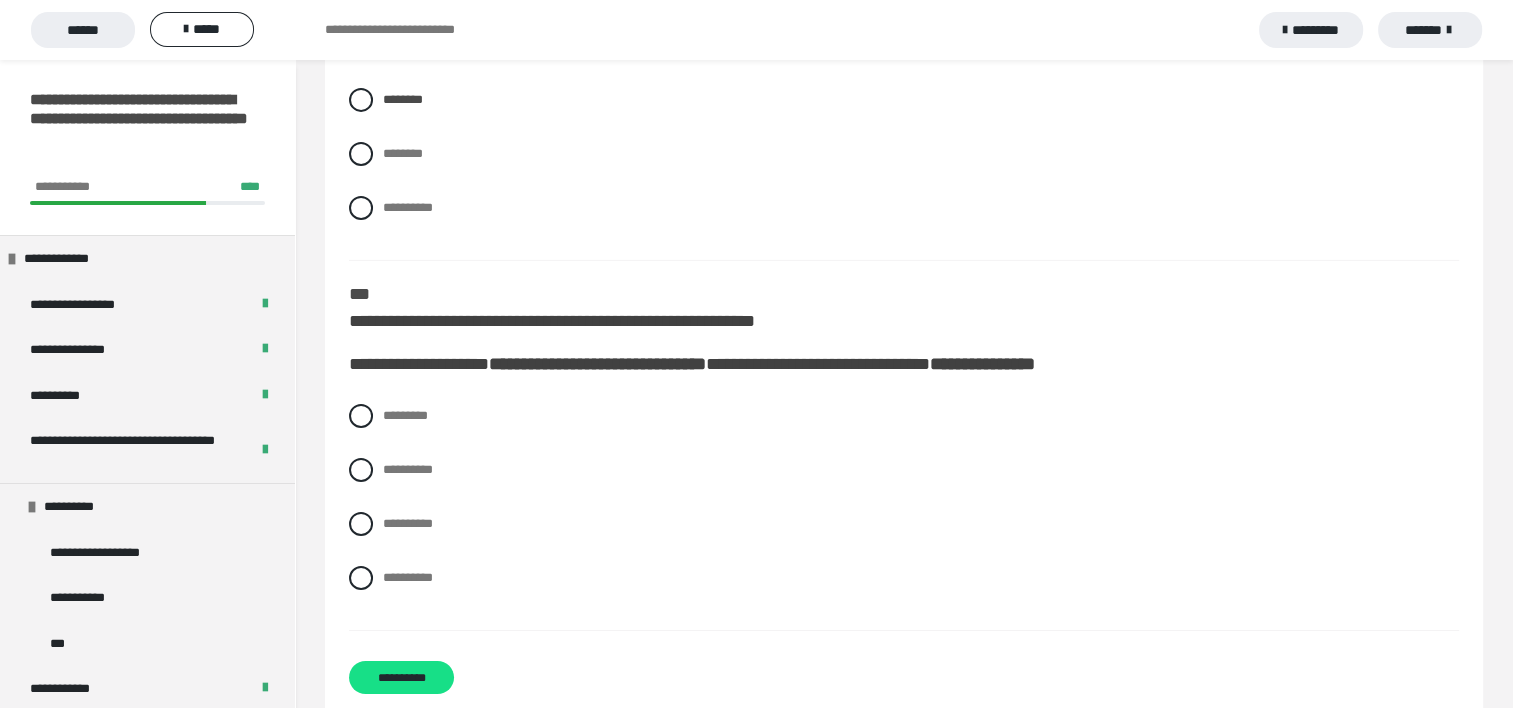 scroll, scrollTop: 6628, scrollLeft: 0, axis: vertical 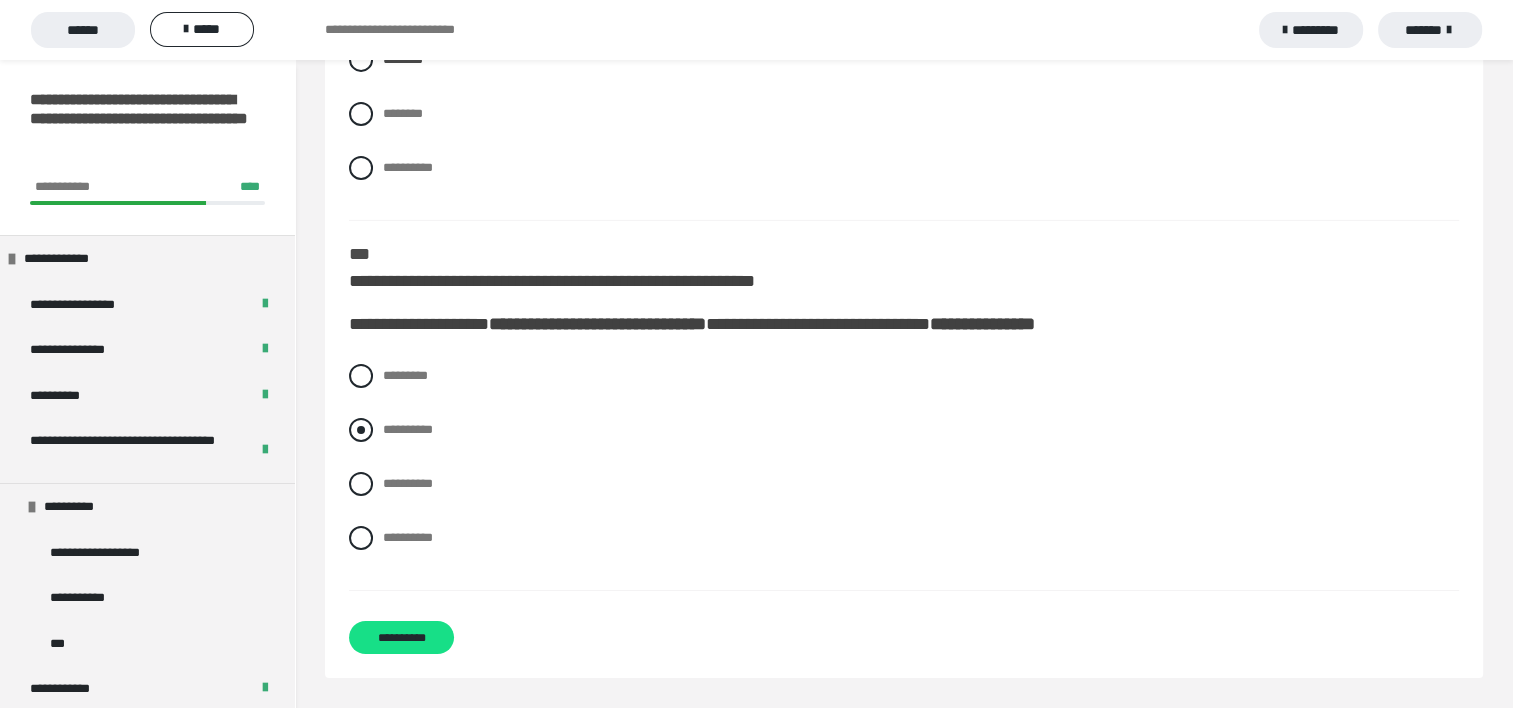 click at bounding box center (361, 430) 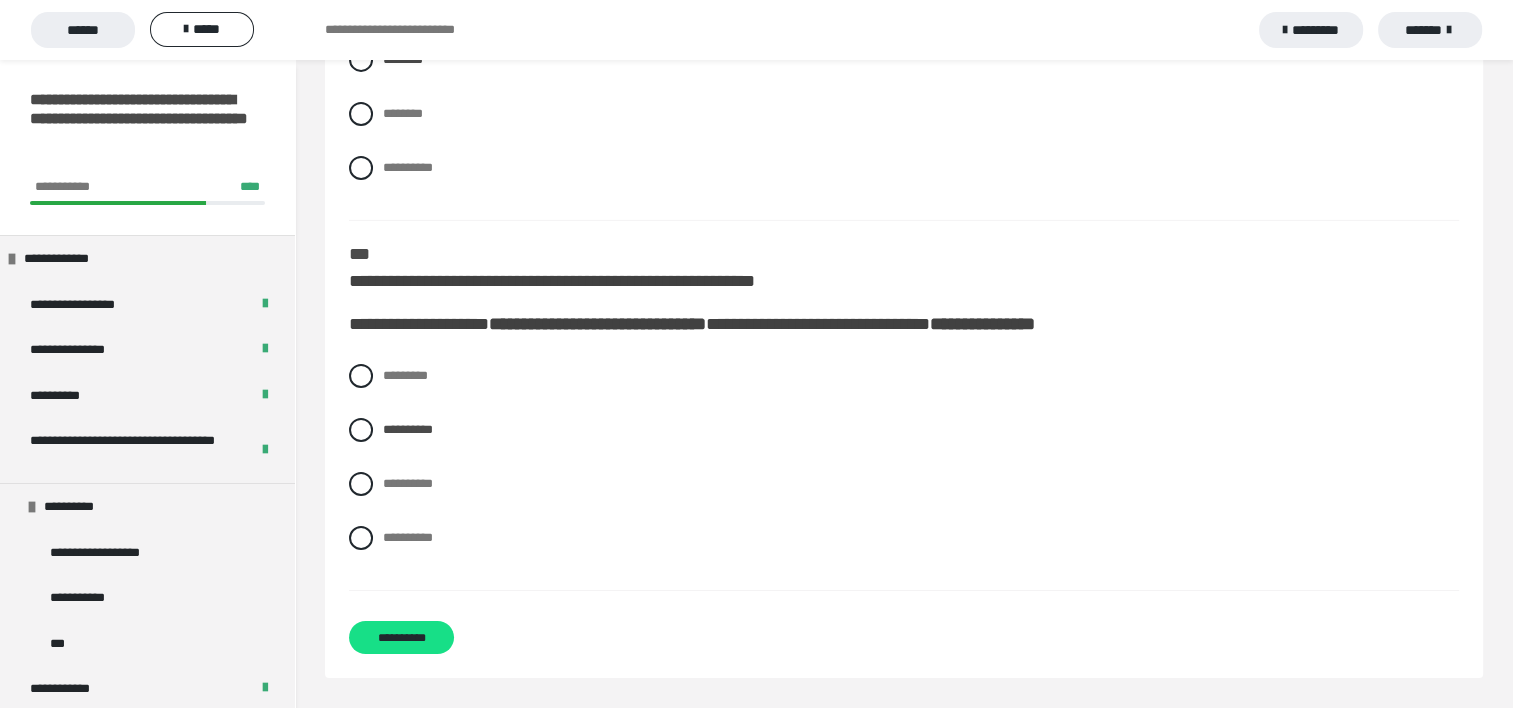 scroll, scrollTop: 6049, scrollLeft: 0, axis: vertical 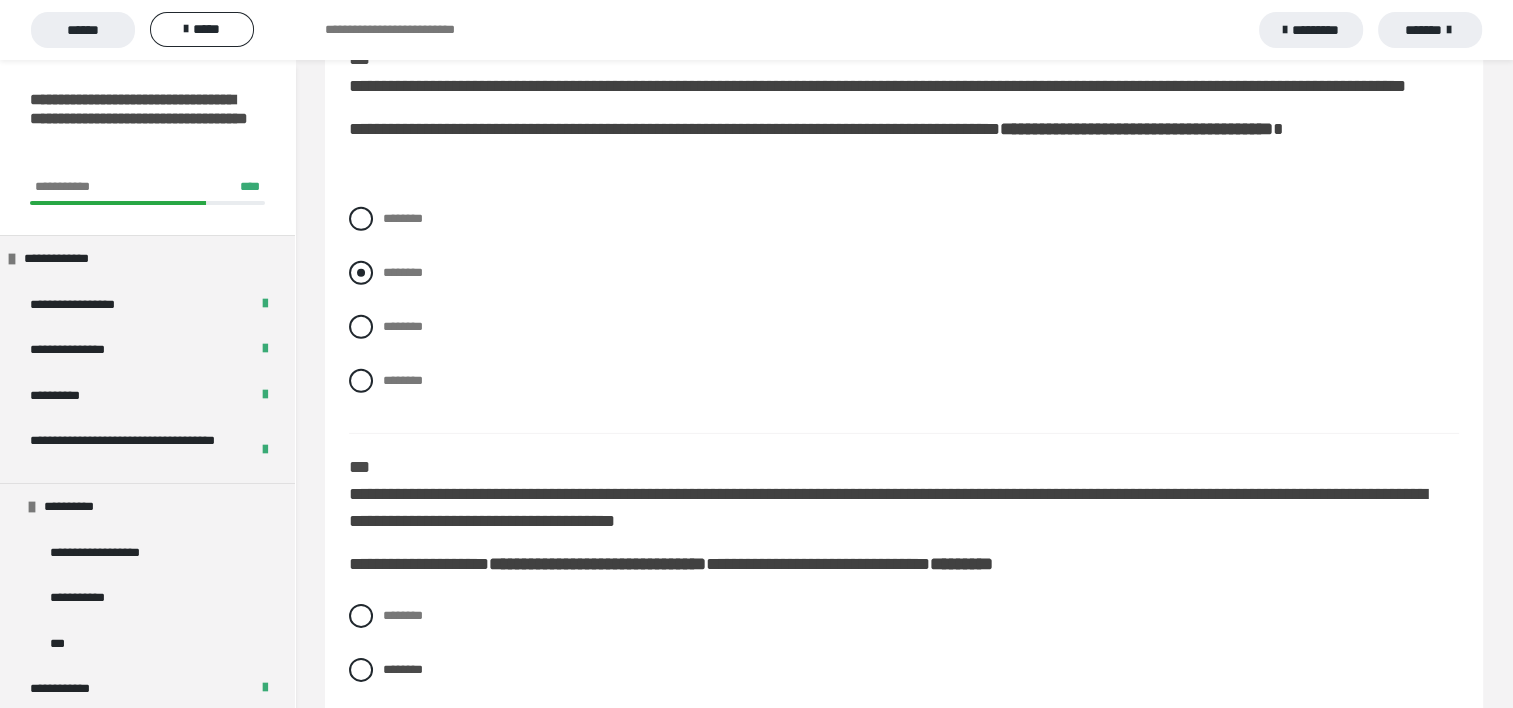 click at bounding box center [361, 273] 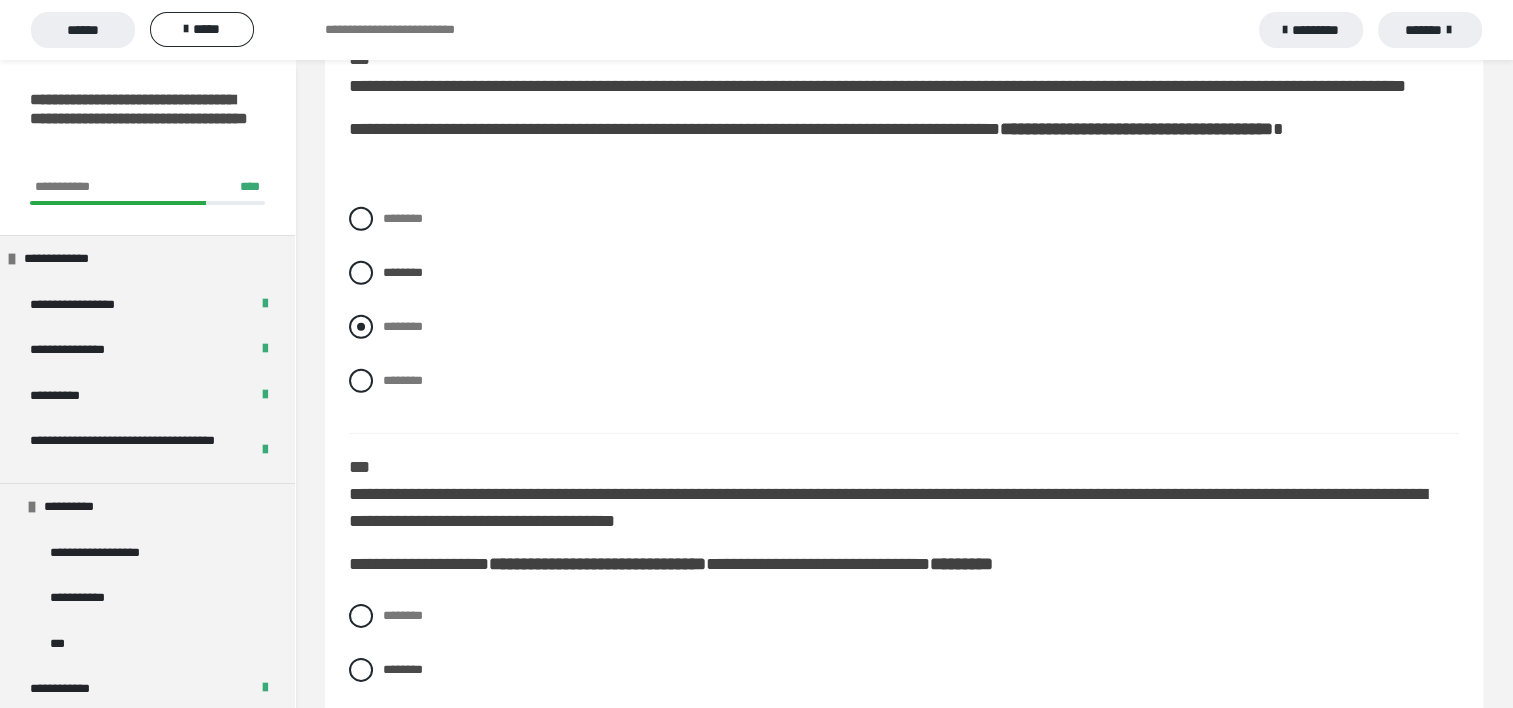 click on "********" at bounding box center (904, 327) 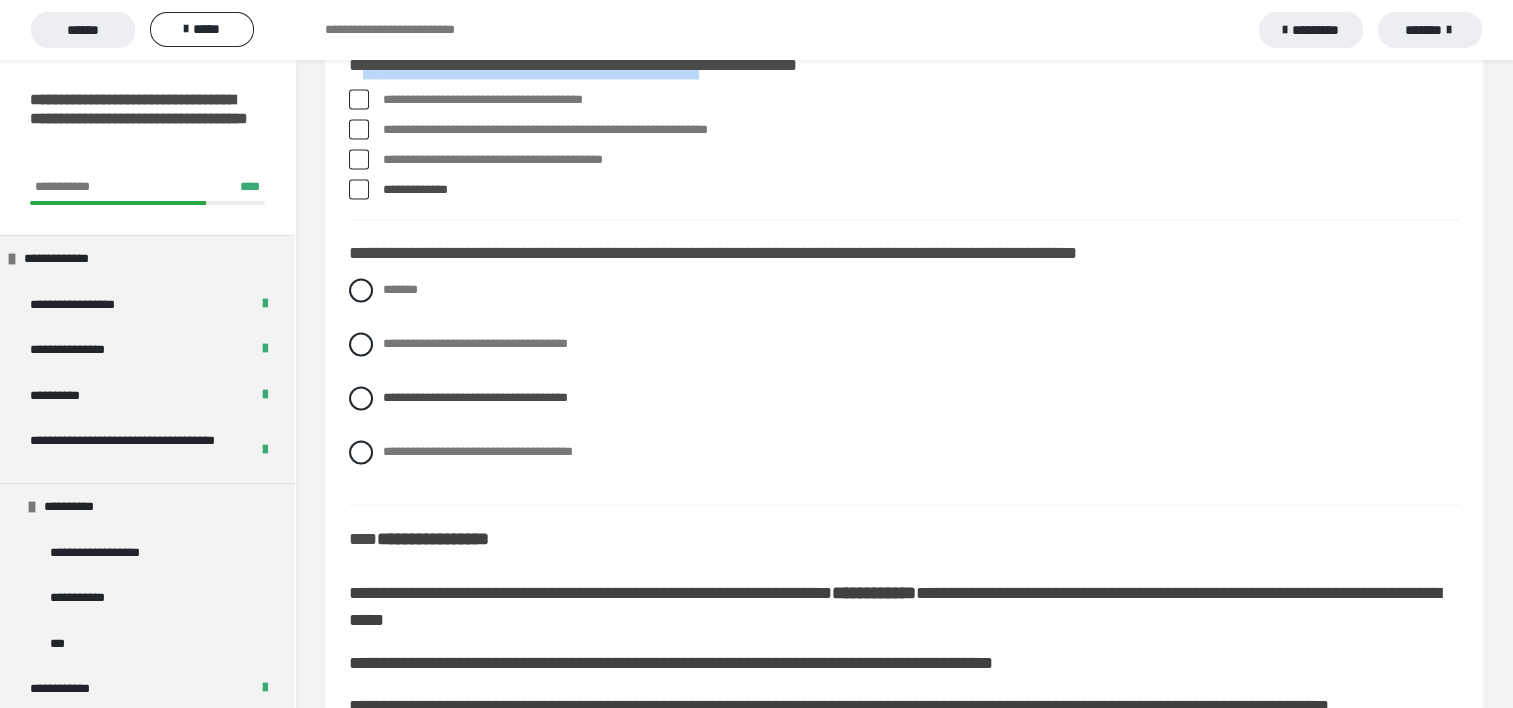 scroll, scrollTop: 0, scrollLeft: 0, axis: both 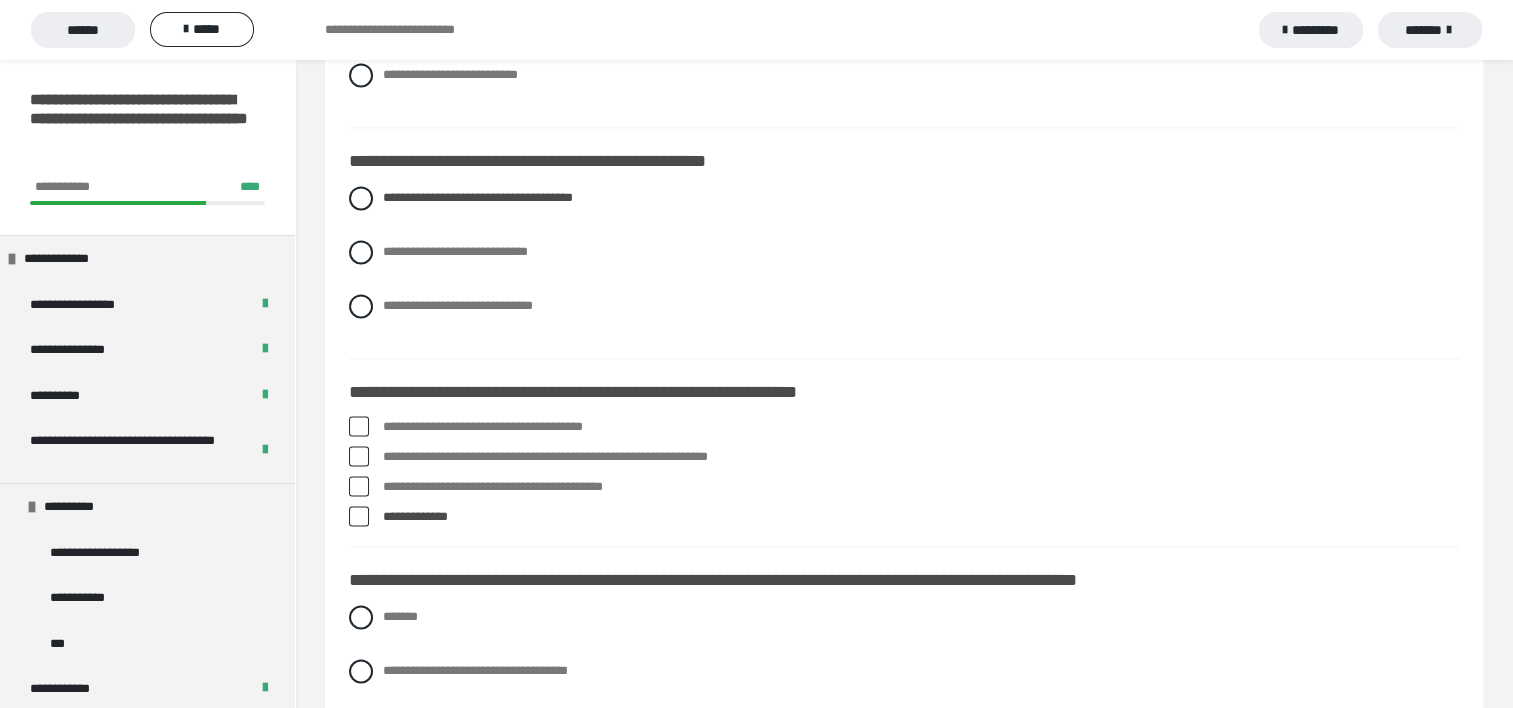 click on "**********" at bounding box center [904, 463] 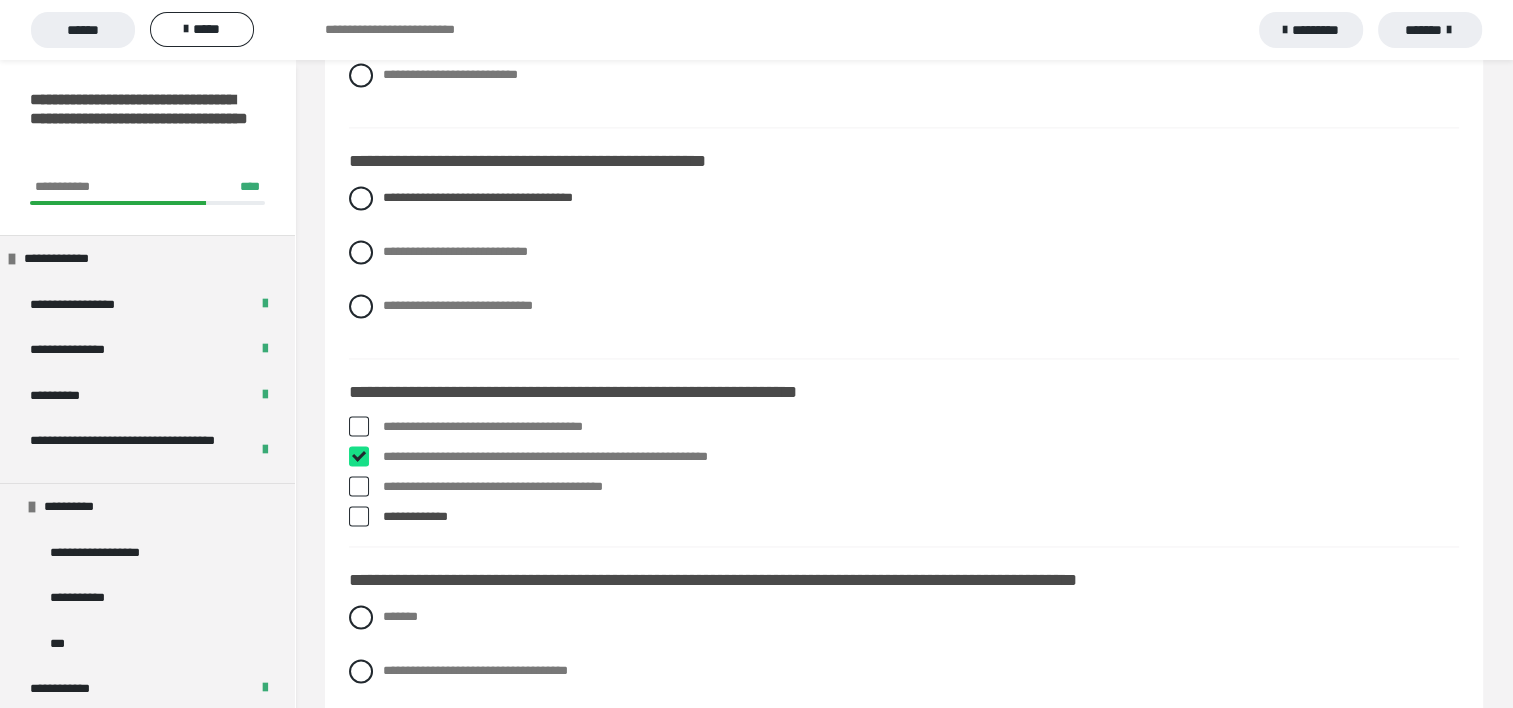 checkbox on "****" 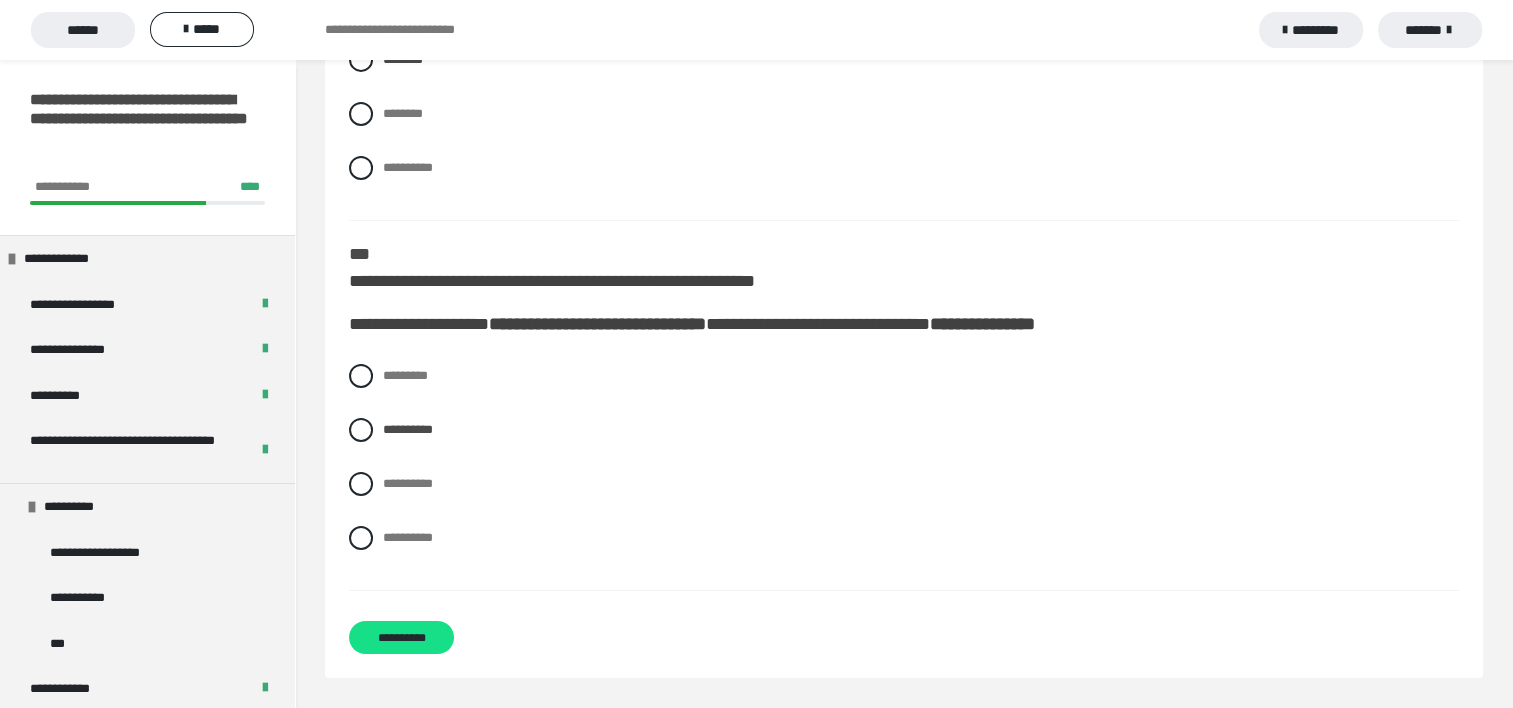 scroll, scrollTop: 6708, scrollLeft: 0, axis: vertical 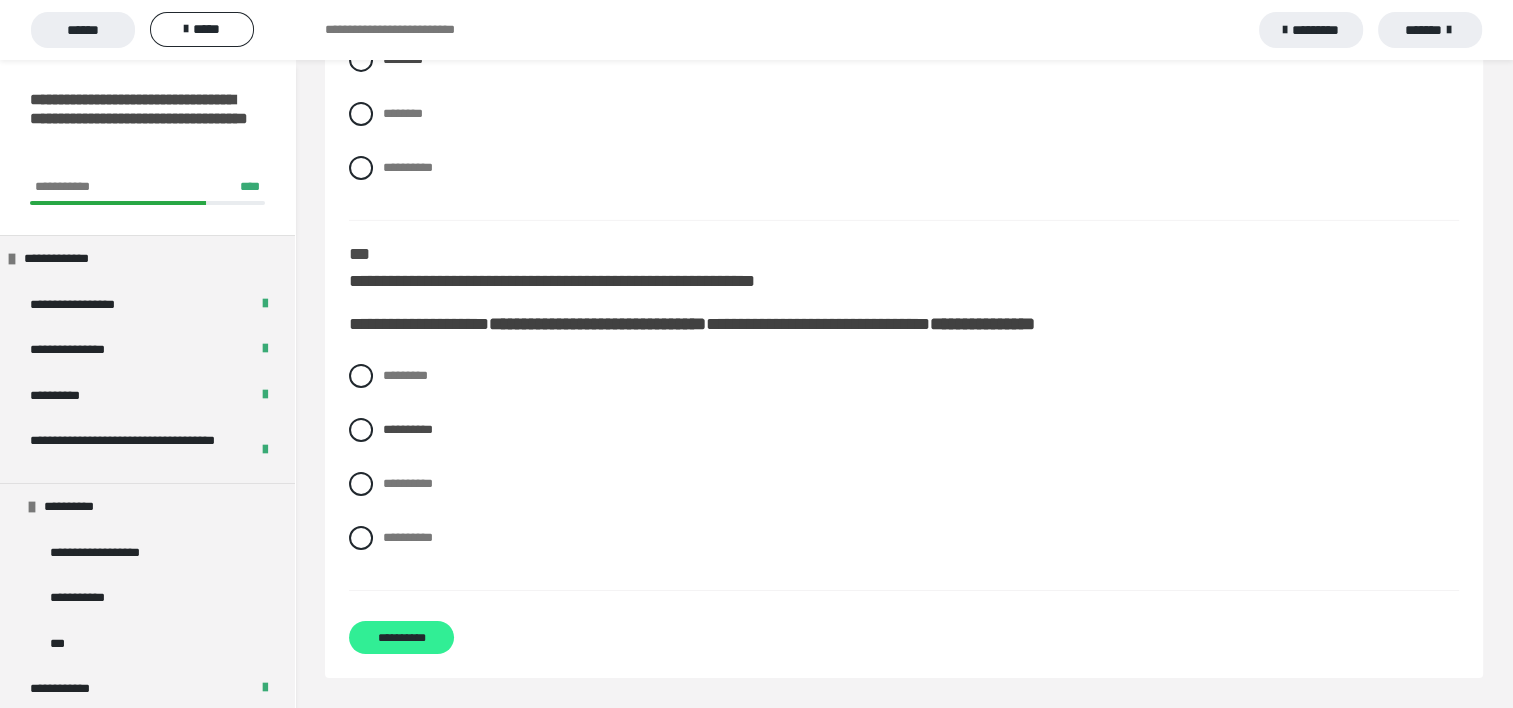 click on "**********" at bounding box center [401, 637] 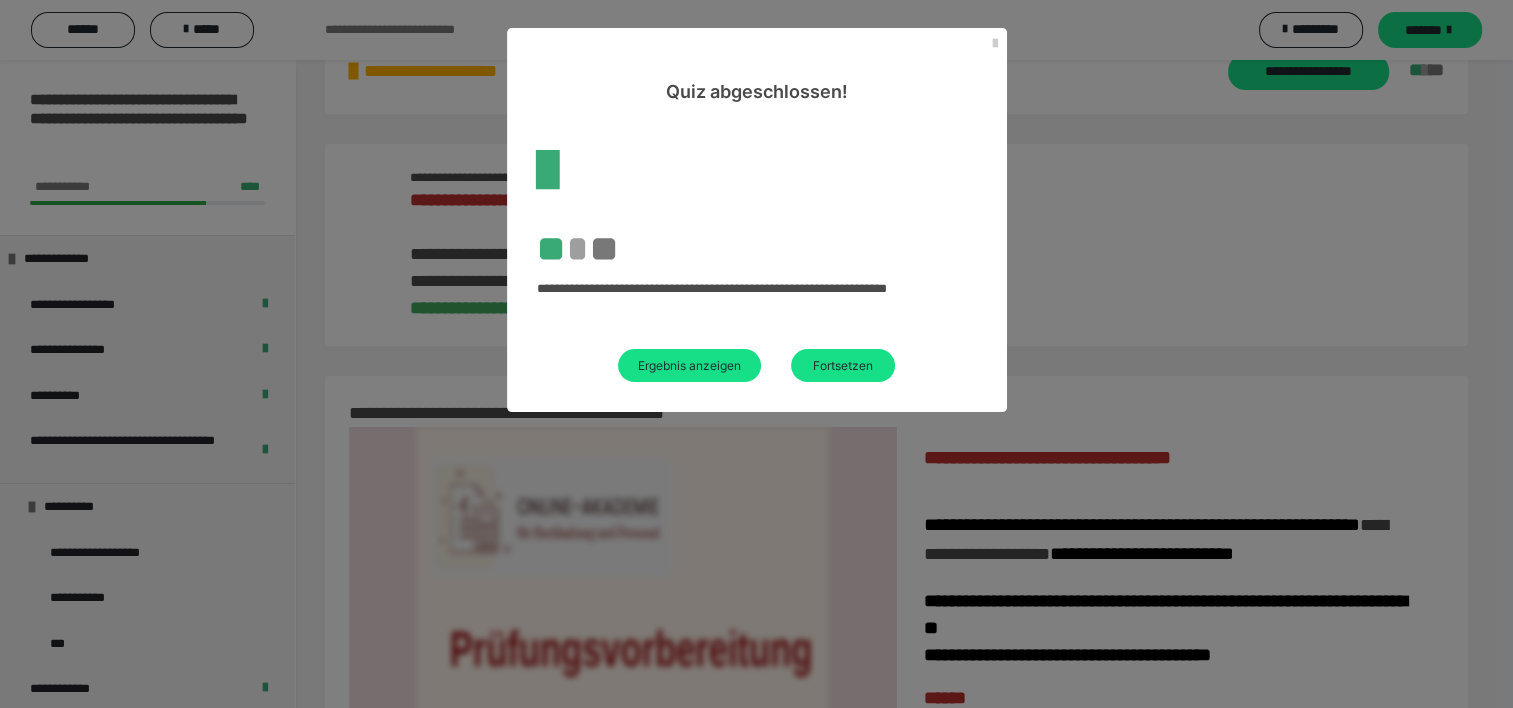 scroll, scrollTop: 491, scrollLeft: 0, axis: vertical 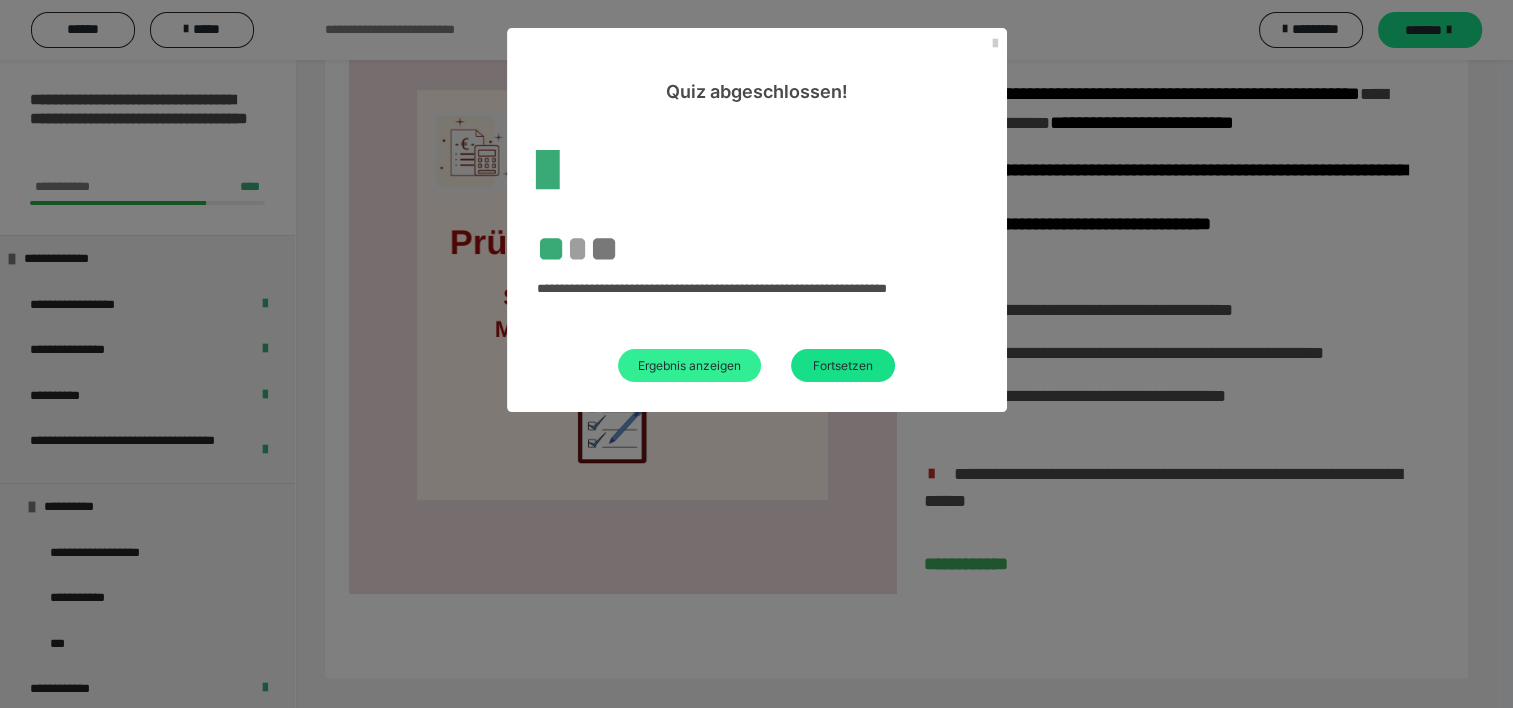 click on "Ergebnis anzeigen" at bounding box center (689, 365) 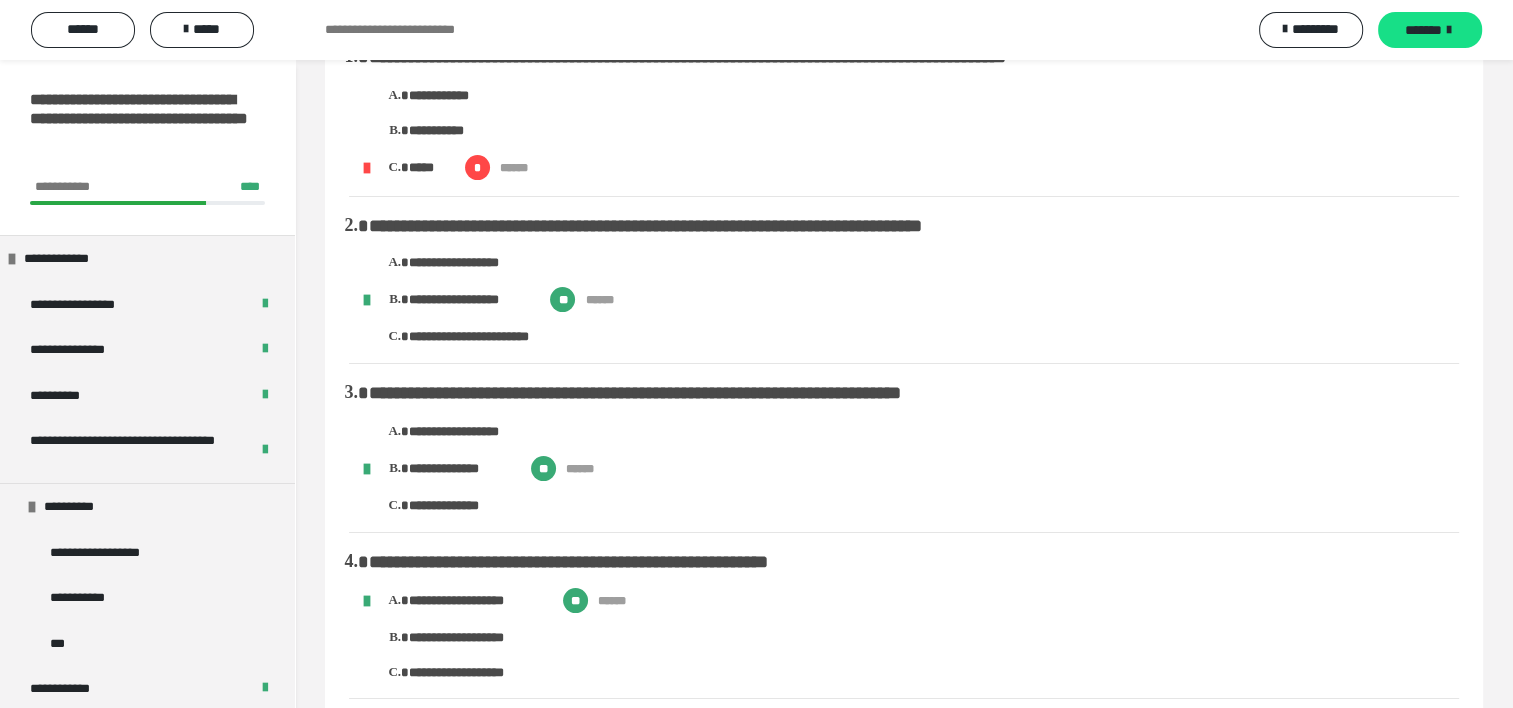 scroll, scrollTop: 0, scrollLeft: 0, axis: both 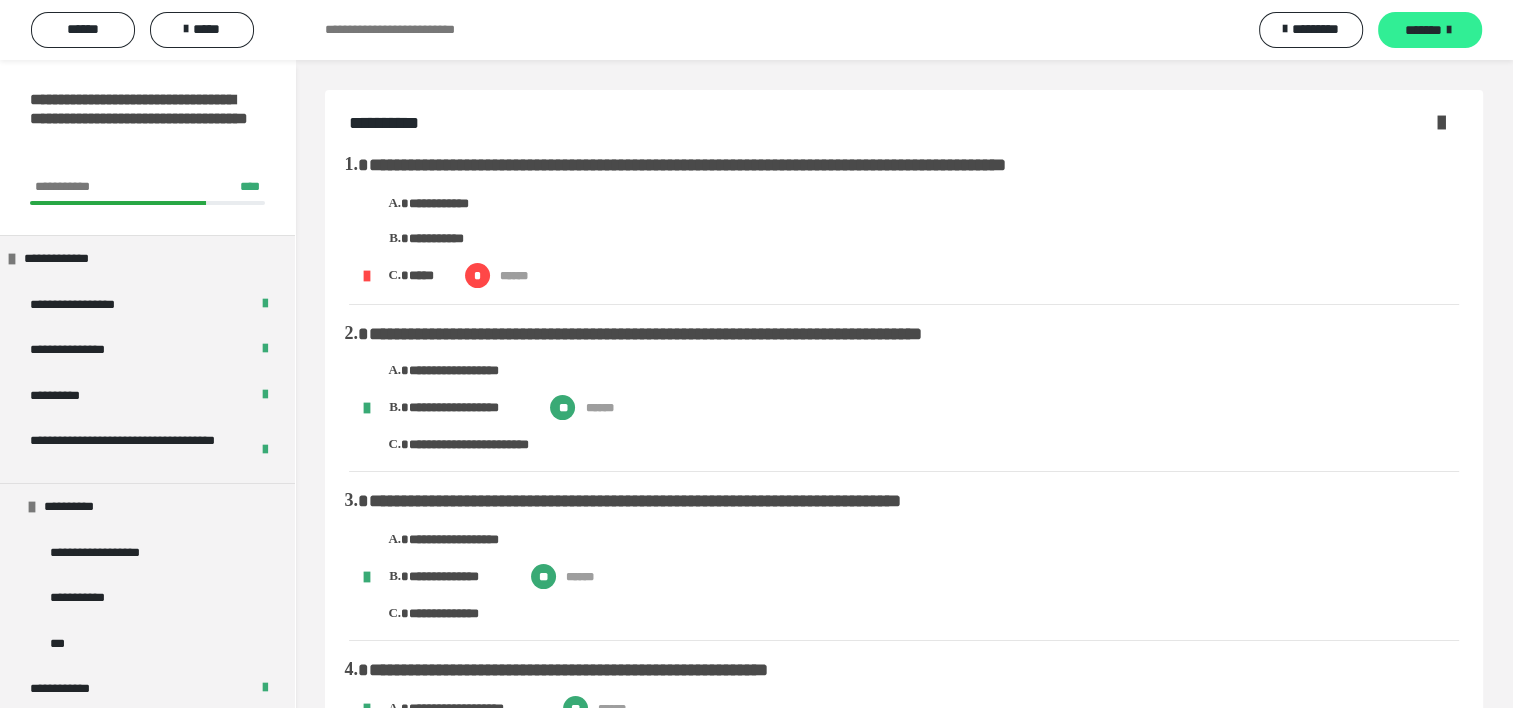click on "*******" at bounding box center [1423, 30] 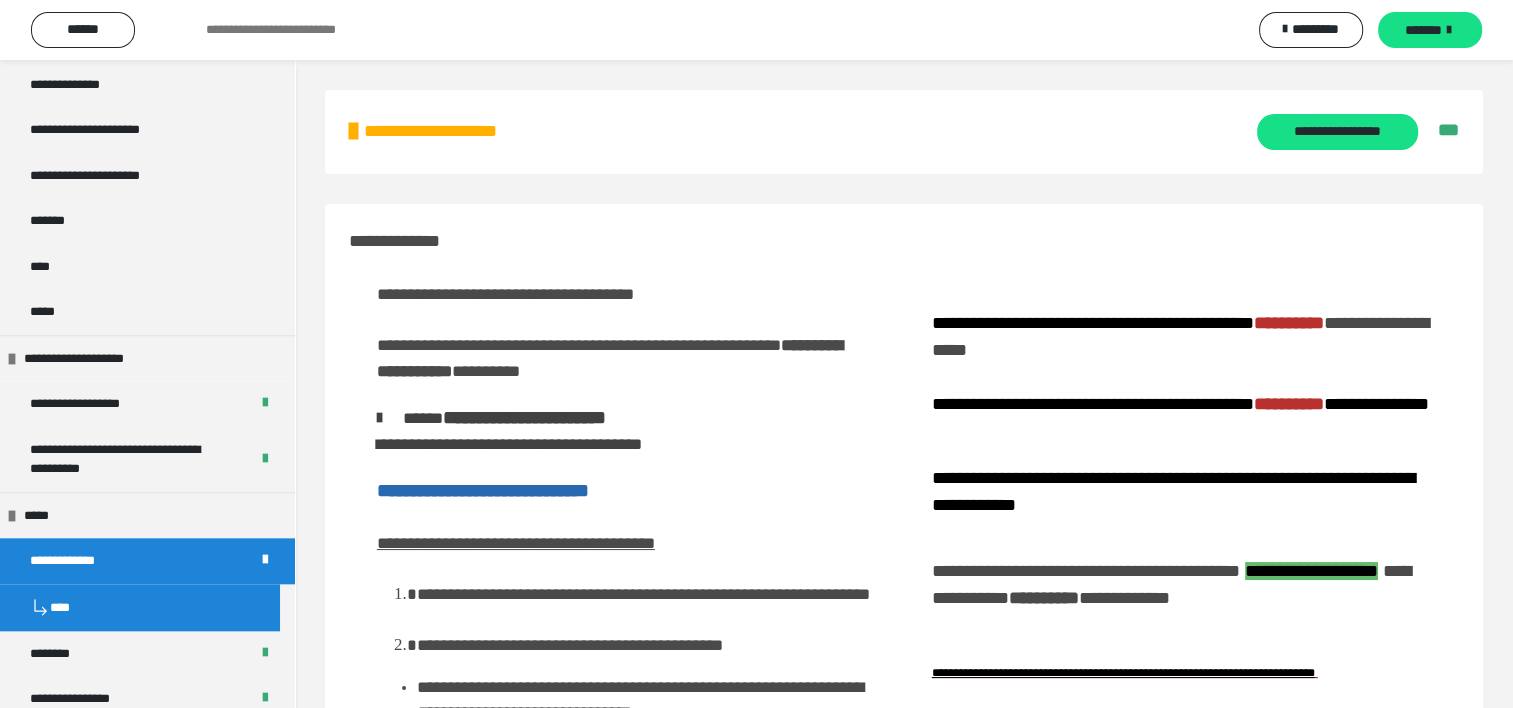 scroll, scrollTop: 1990, scrollLeft: 0, axis: vertical 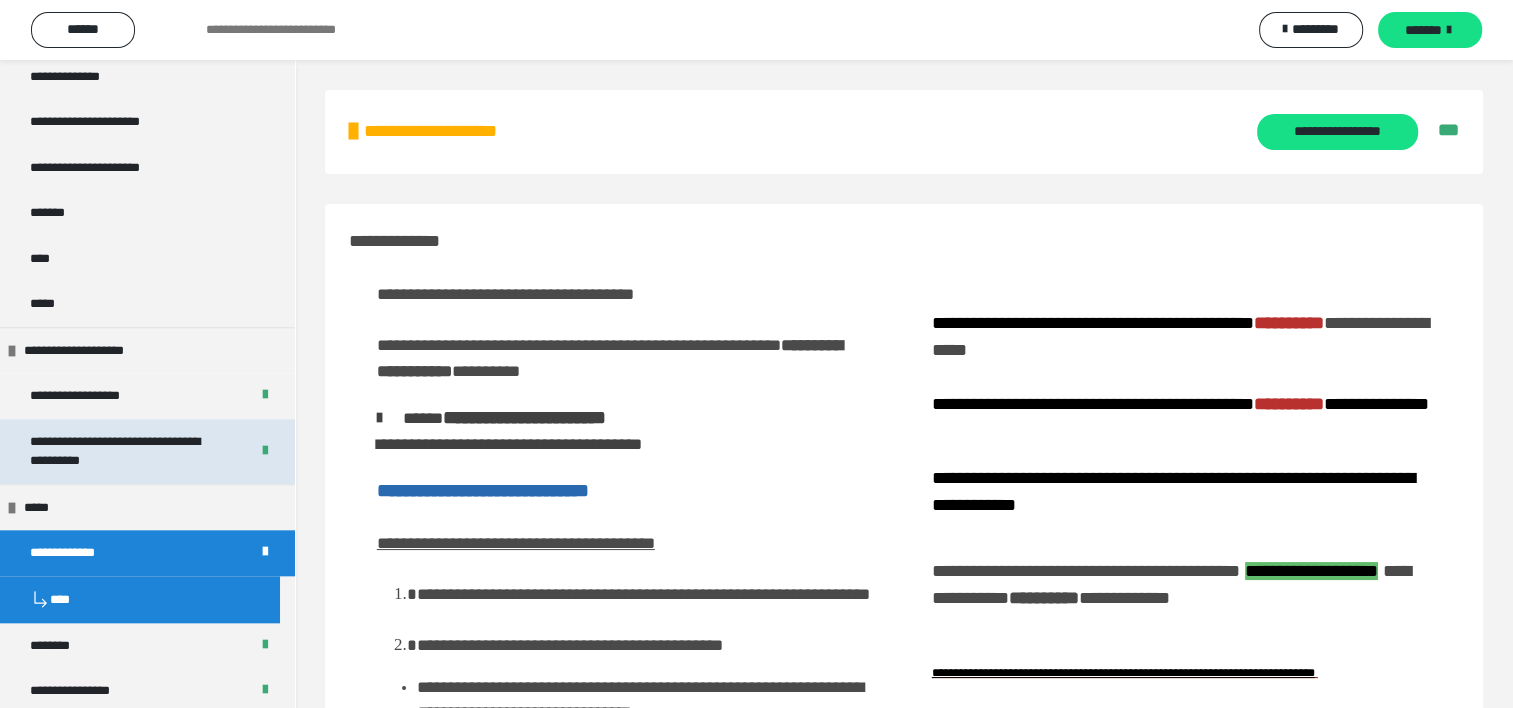 click on "**********" at bounding box center [124, 451] 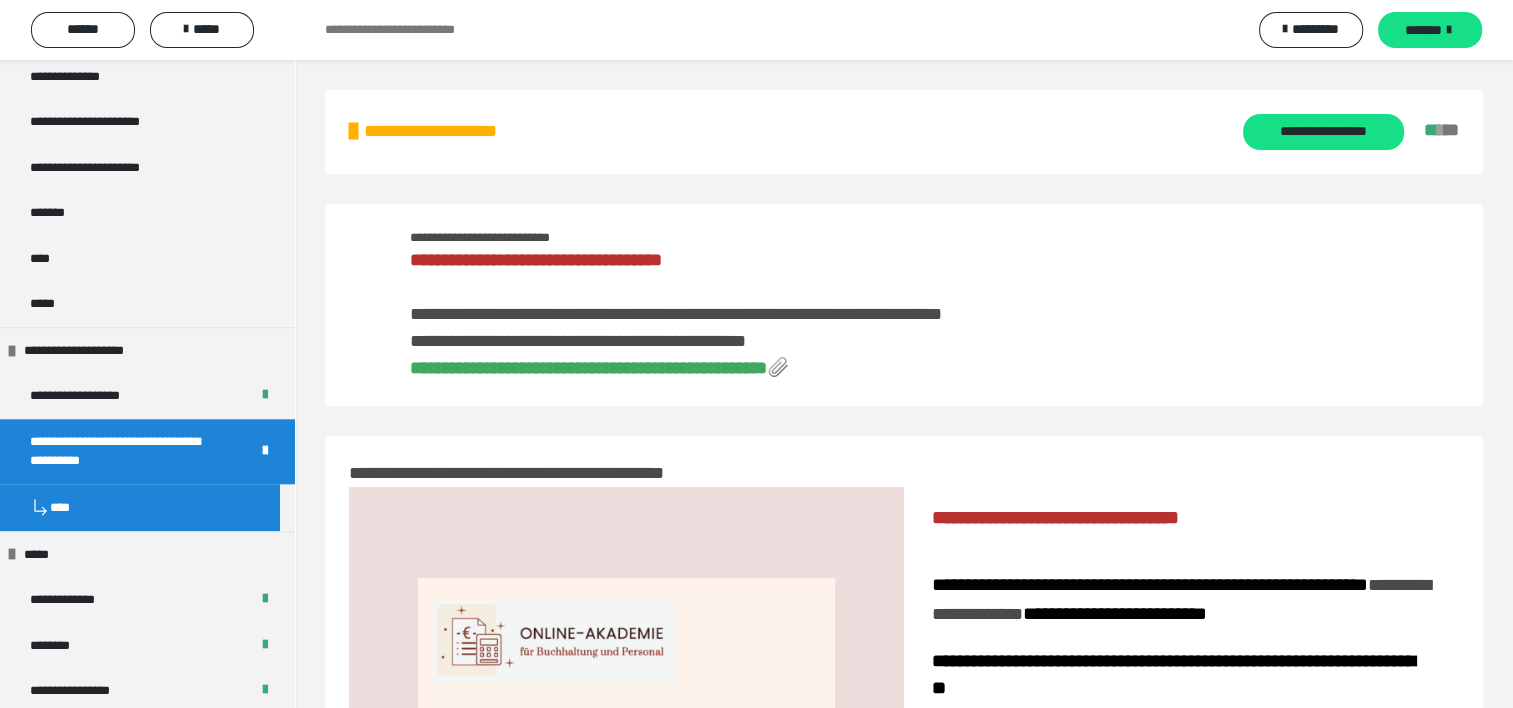 click on "**********" at bounding box center [588, 368] 